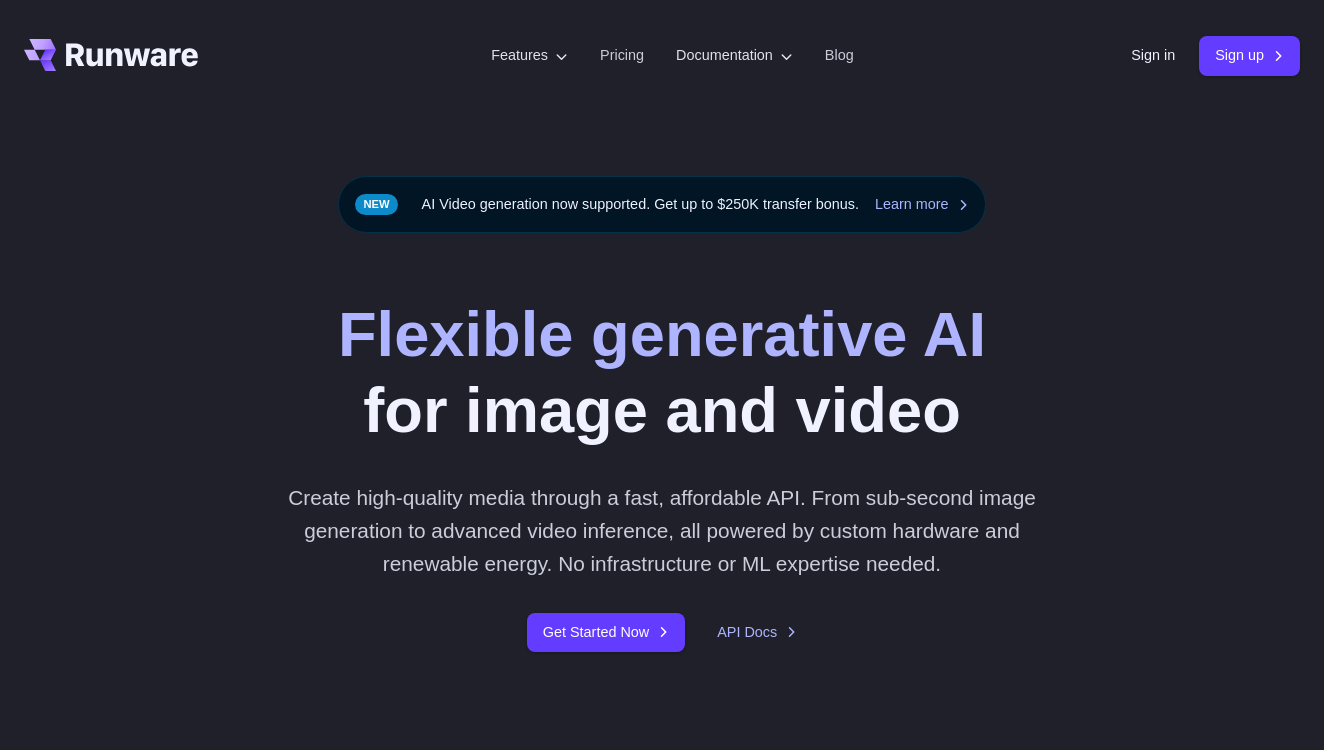 scroll, scrollTop: 0, scrollLeft: 0, axis: both 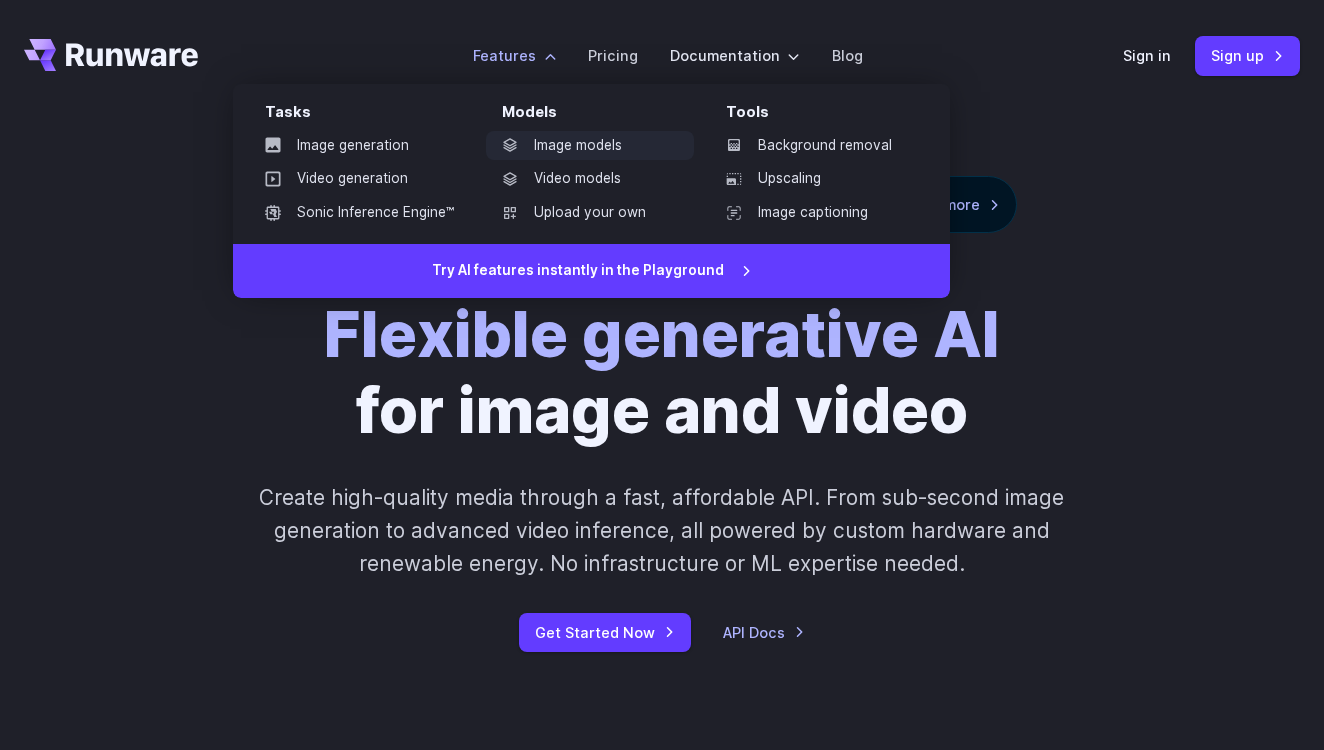click on "Image models" at bounding box center [590, 146] 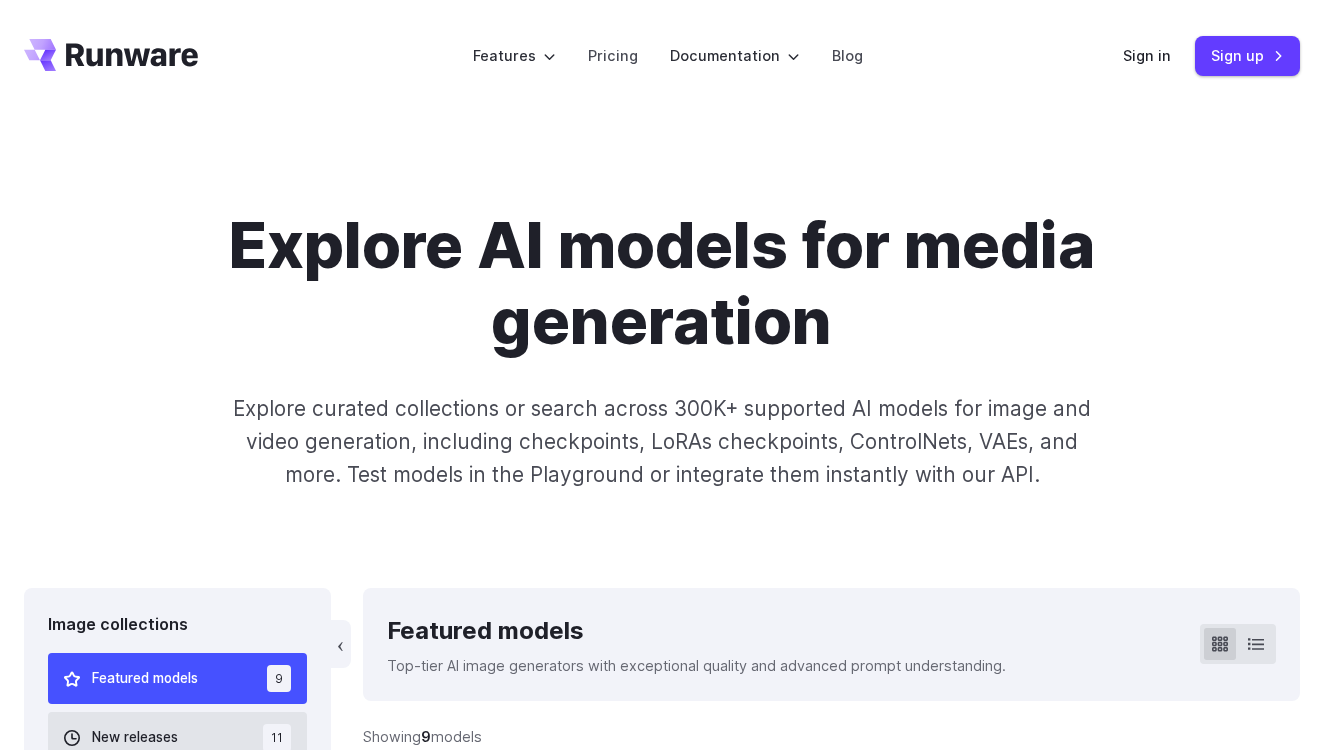 scroll, scrollTop: 0, scrollLeft: 0, axis: both 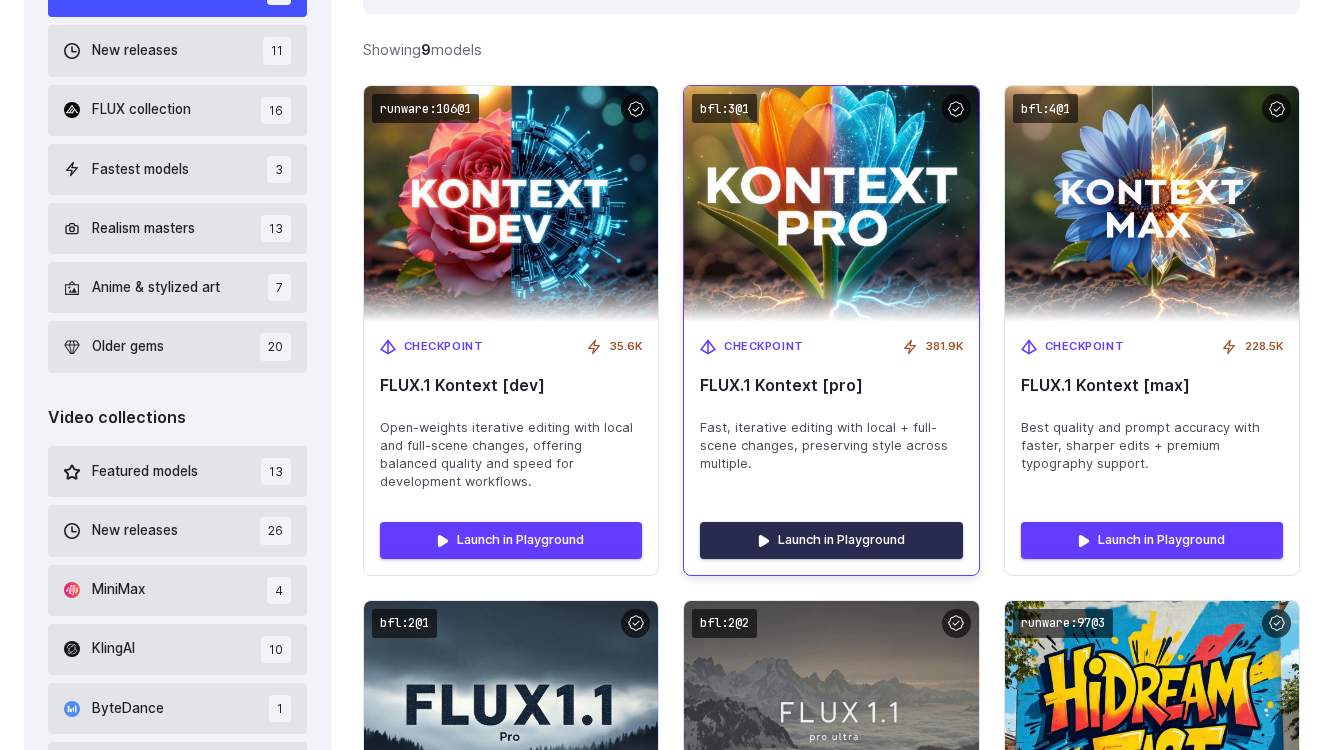 click on "Launch in Playground" at bounding box center [831, 540] 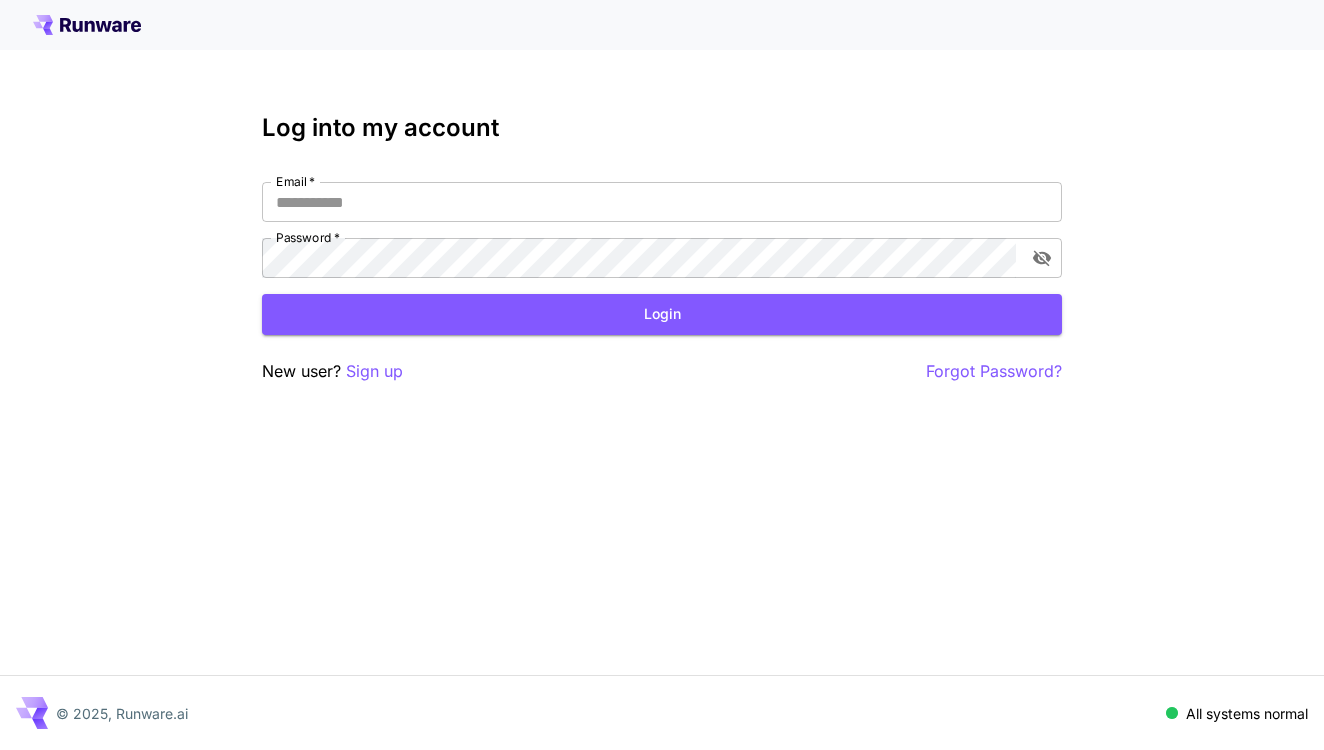 scroll, scrollTop: 0, scrollLeft: 0, axis: both 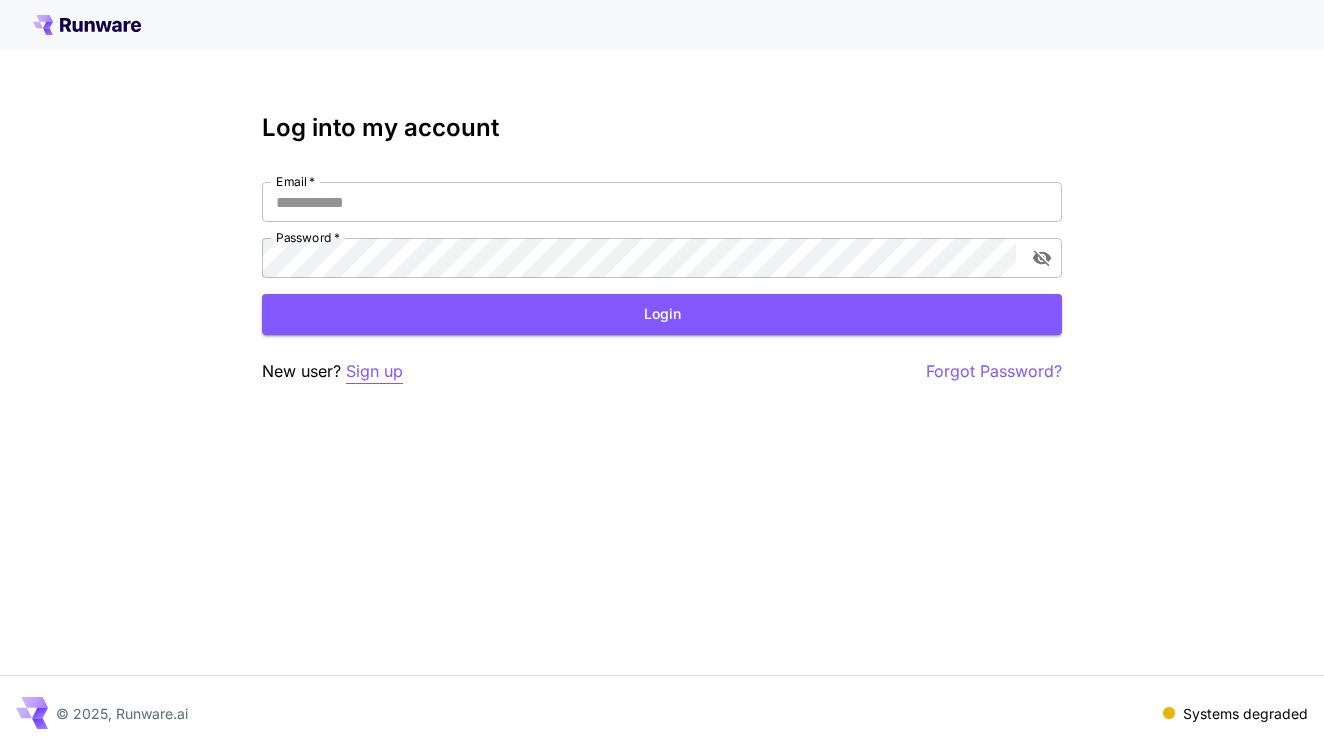 click on "Sign up" at bounding box center [374, 371] 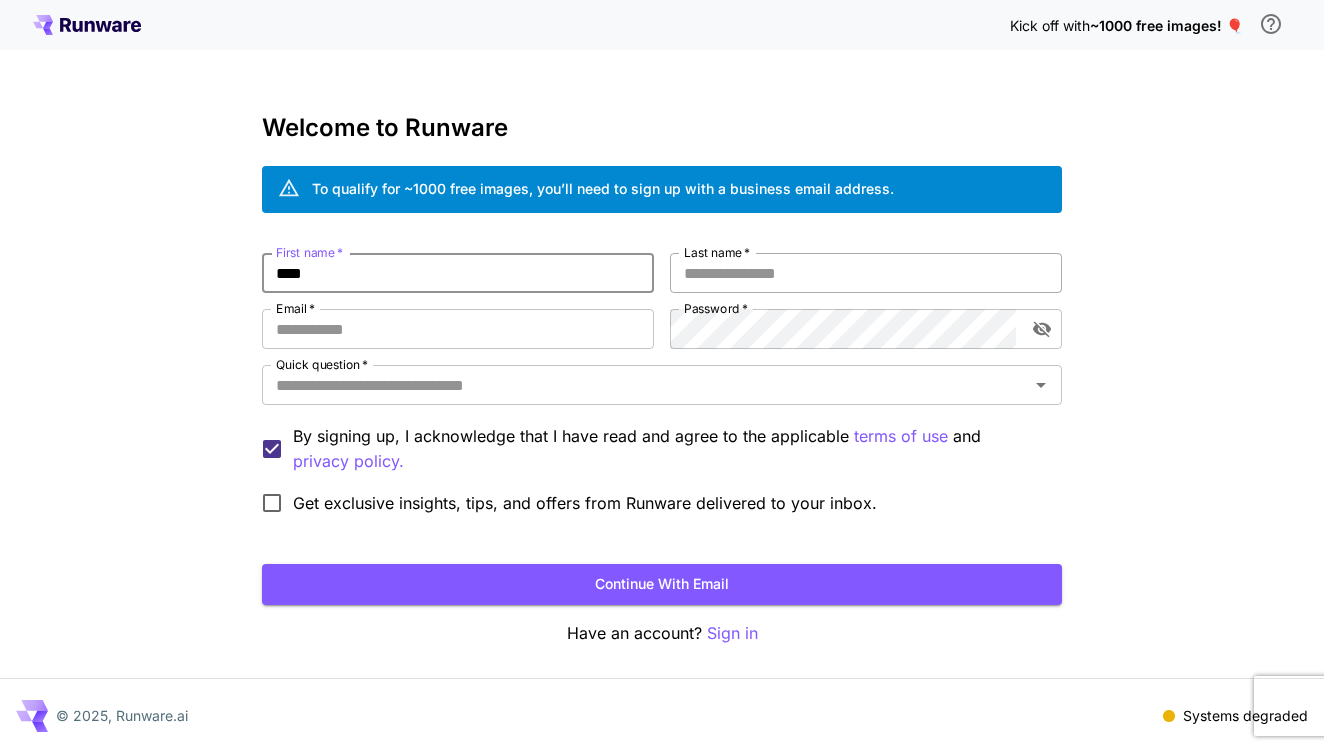 type on "****" 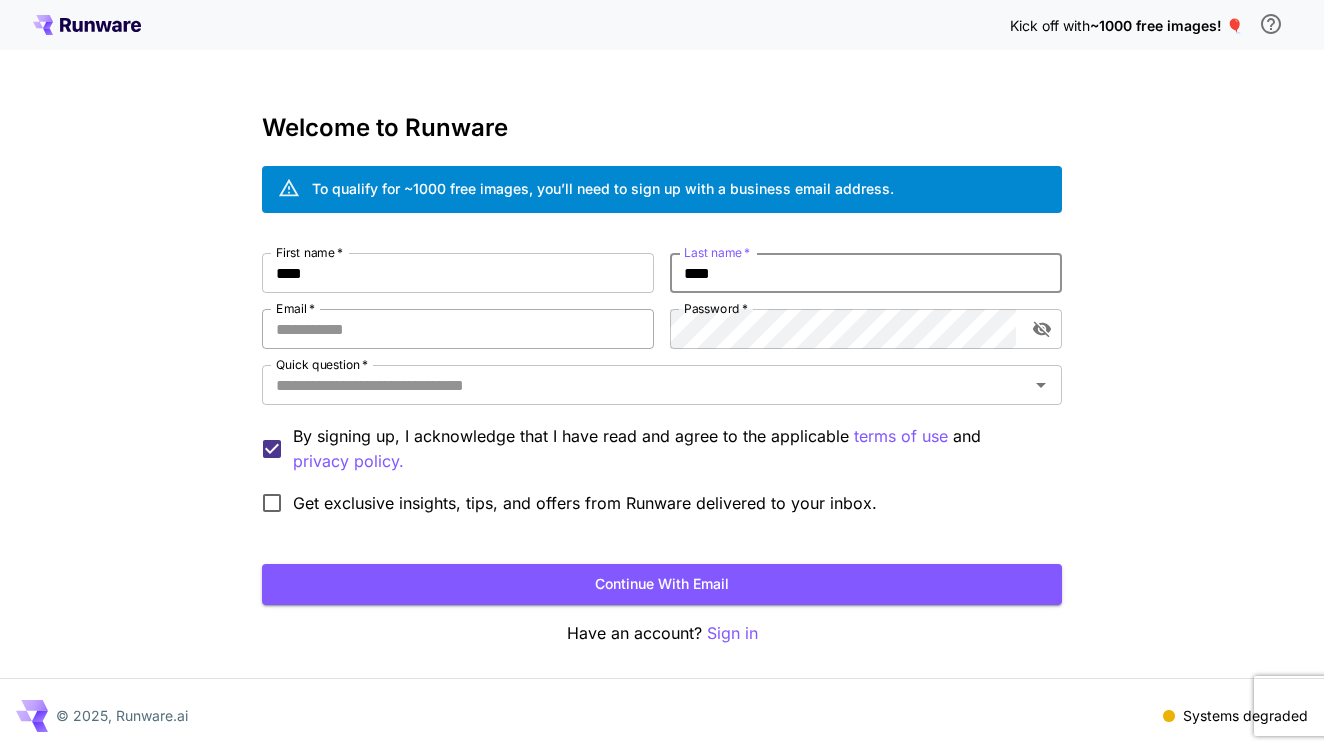 type on "****" 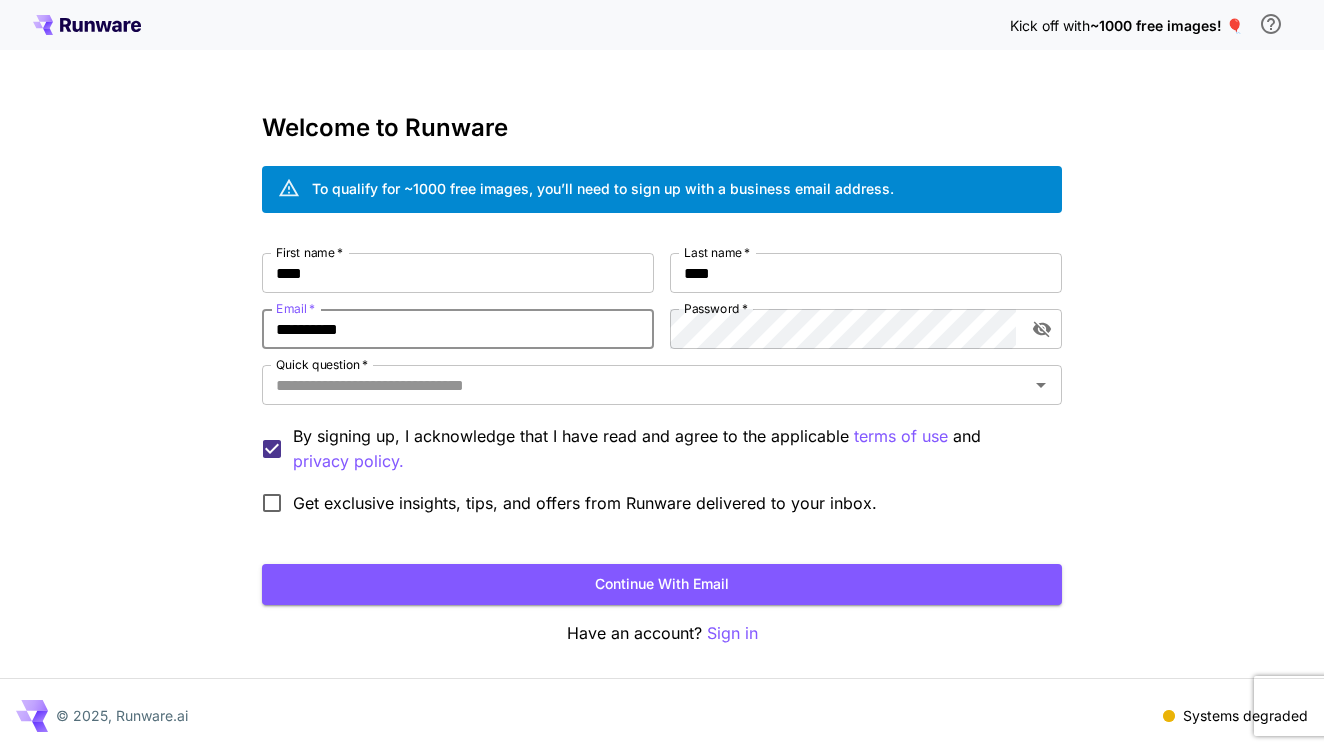 type on "**********" 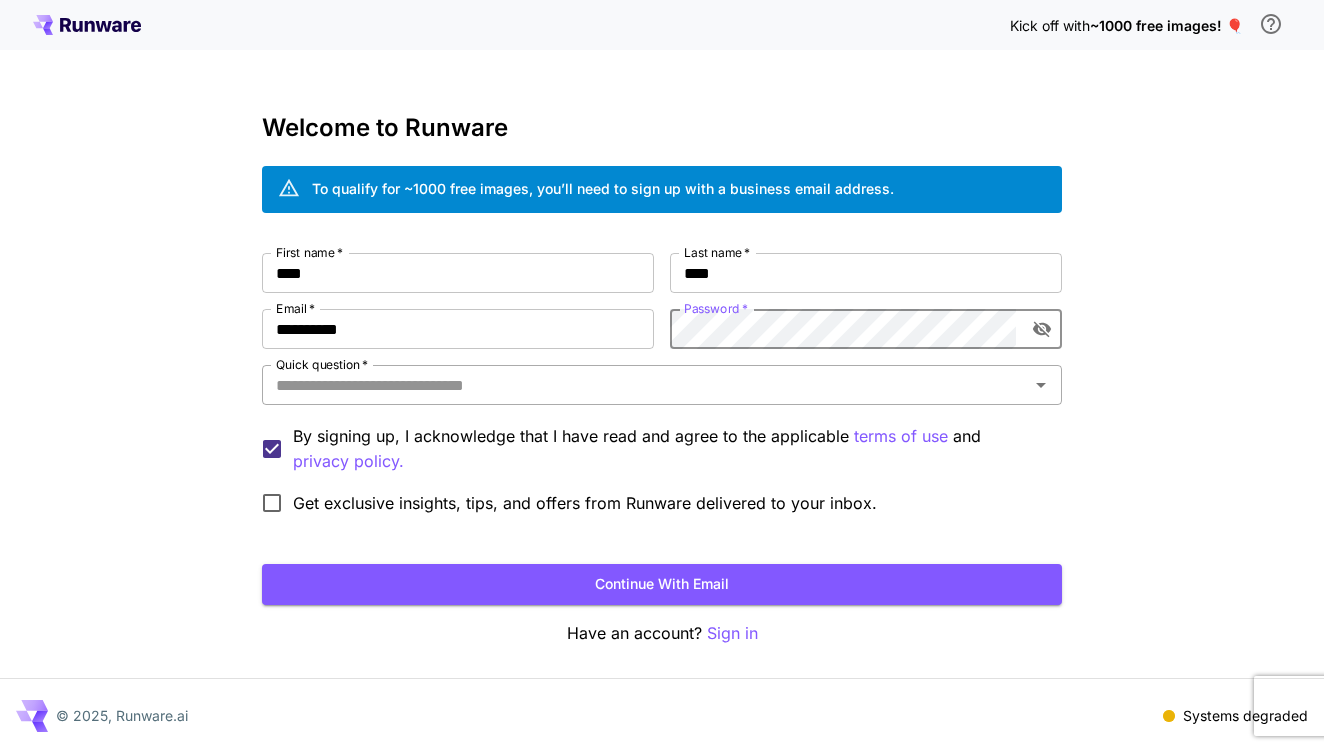 click on "Quick question   *" at bounding box center (645, 385) 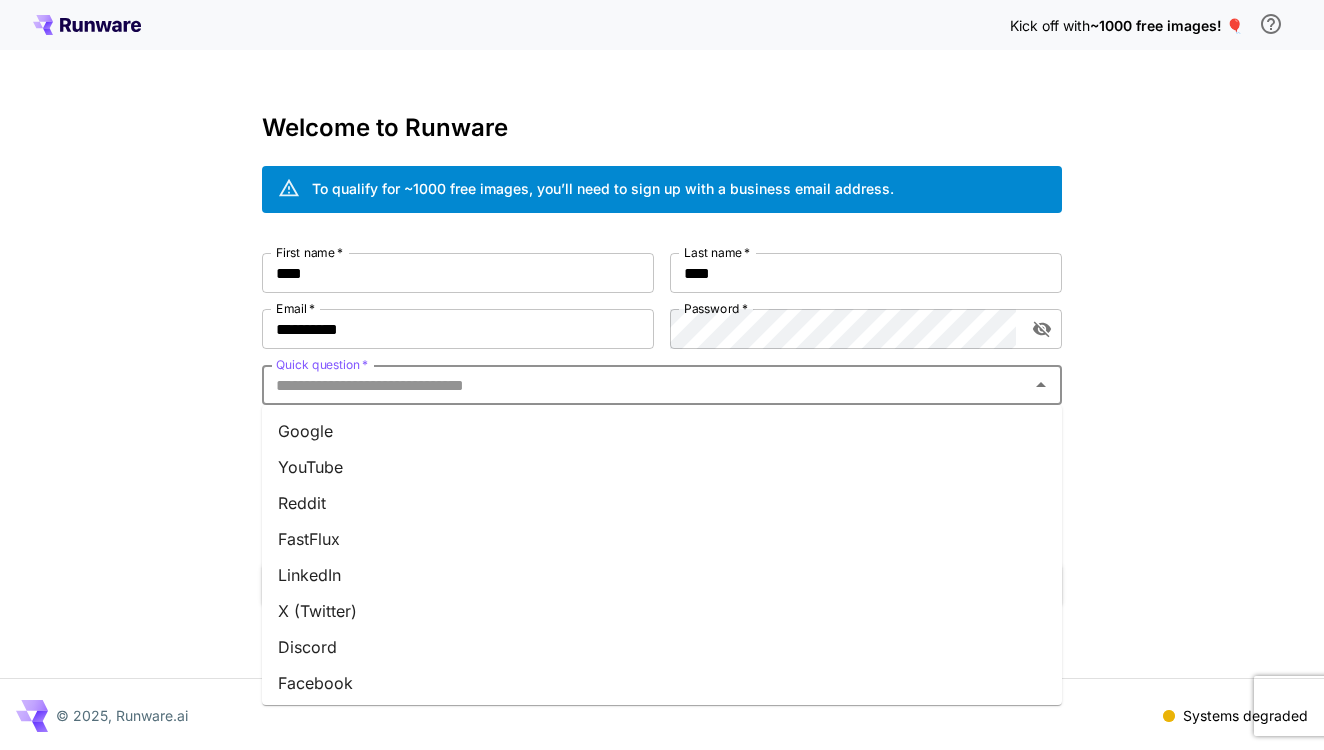 click on "Google" at bounding box center (662, 431) 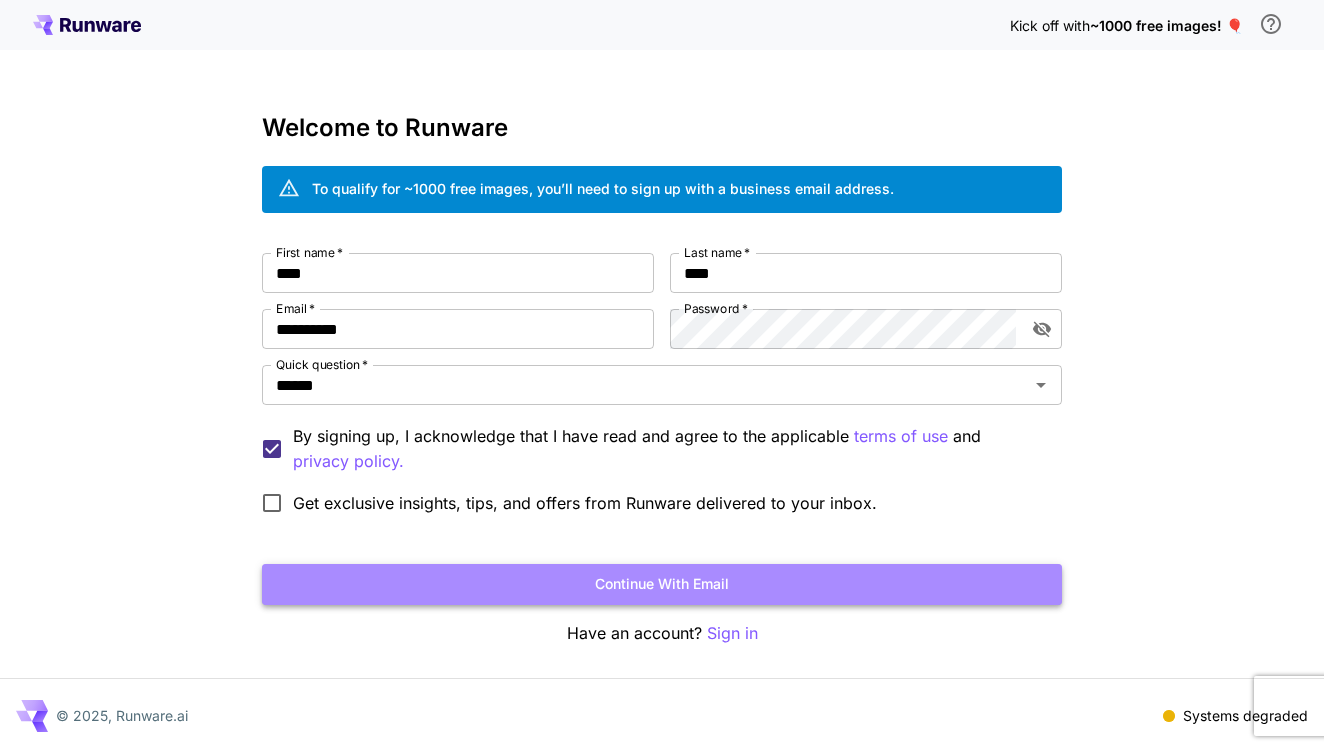click on "Continue with email" at bounding box center (662, 584) 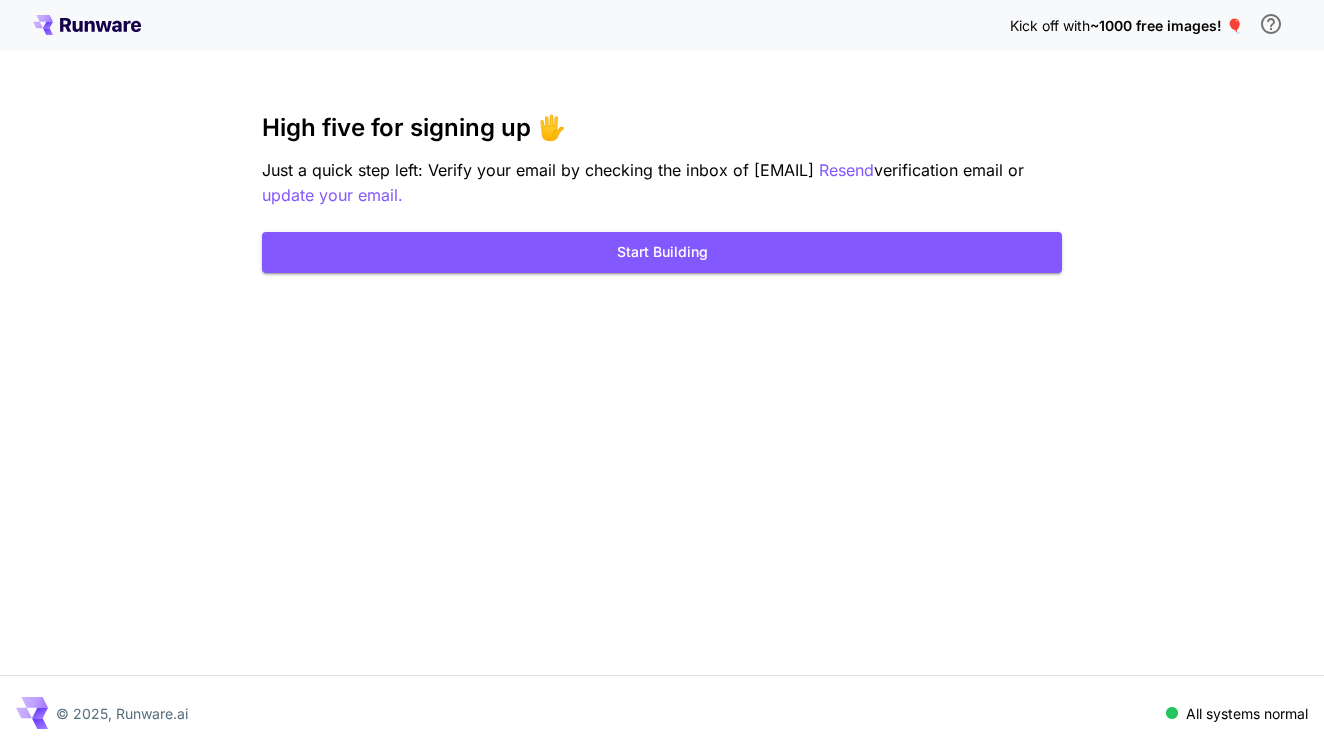 scroll, scrollTop: 0, scrollLeft: 0, axis: both 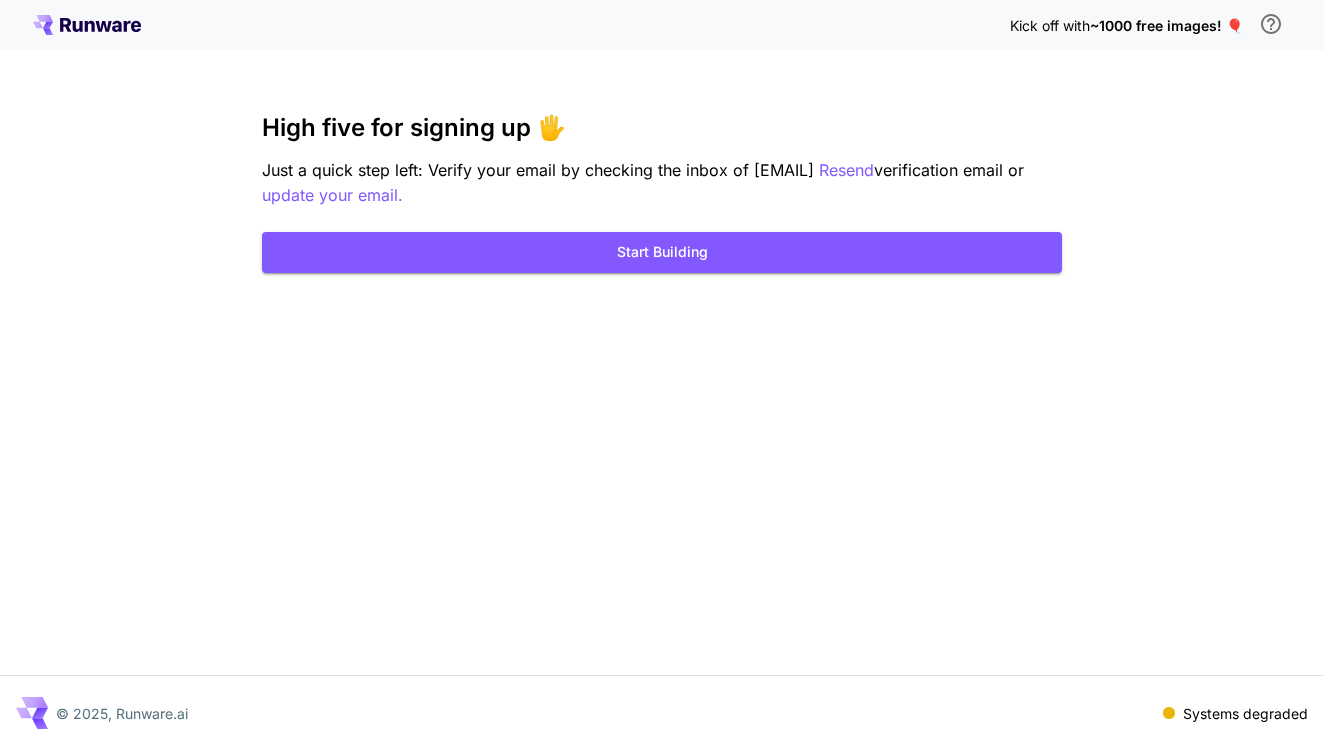 click 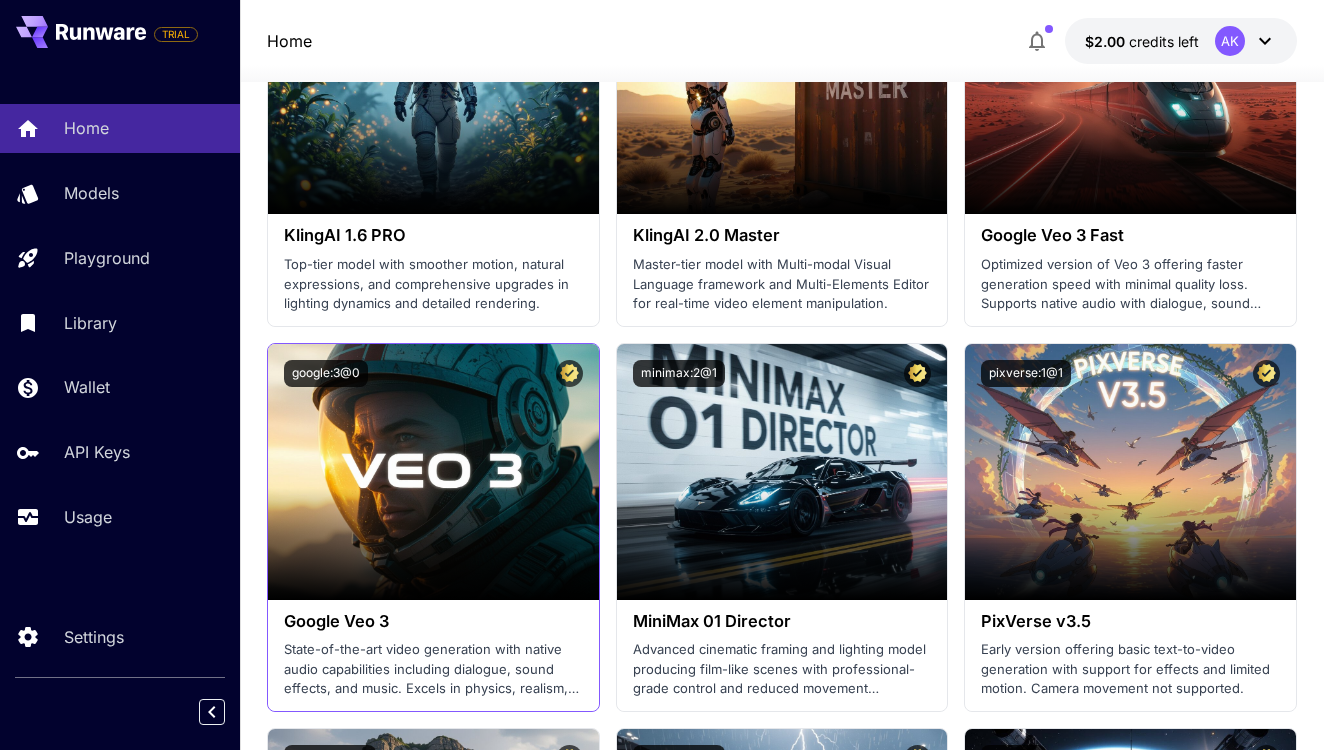 scroll, scrollTop: 1573, scrollLeft: 0, axis: vertical 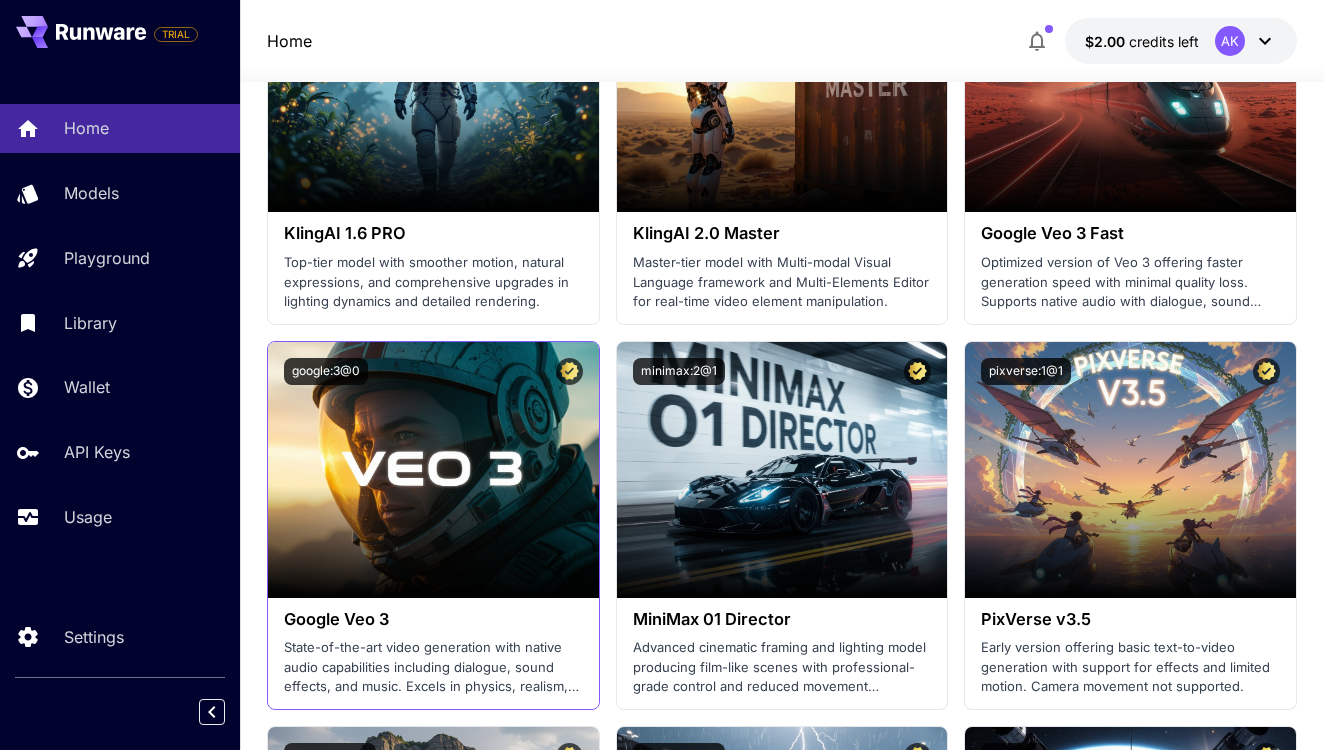 click on "google:3@0" at bounding box center [433, 371] 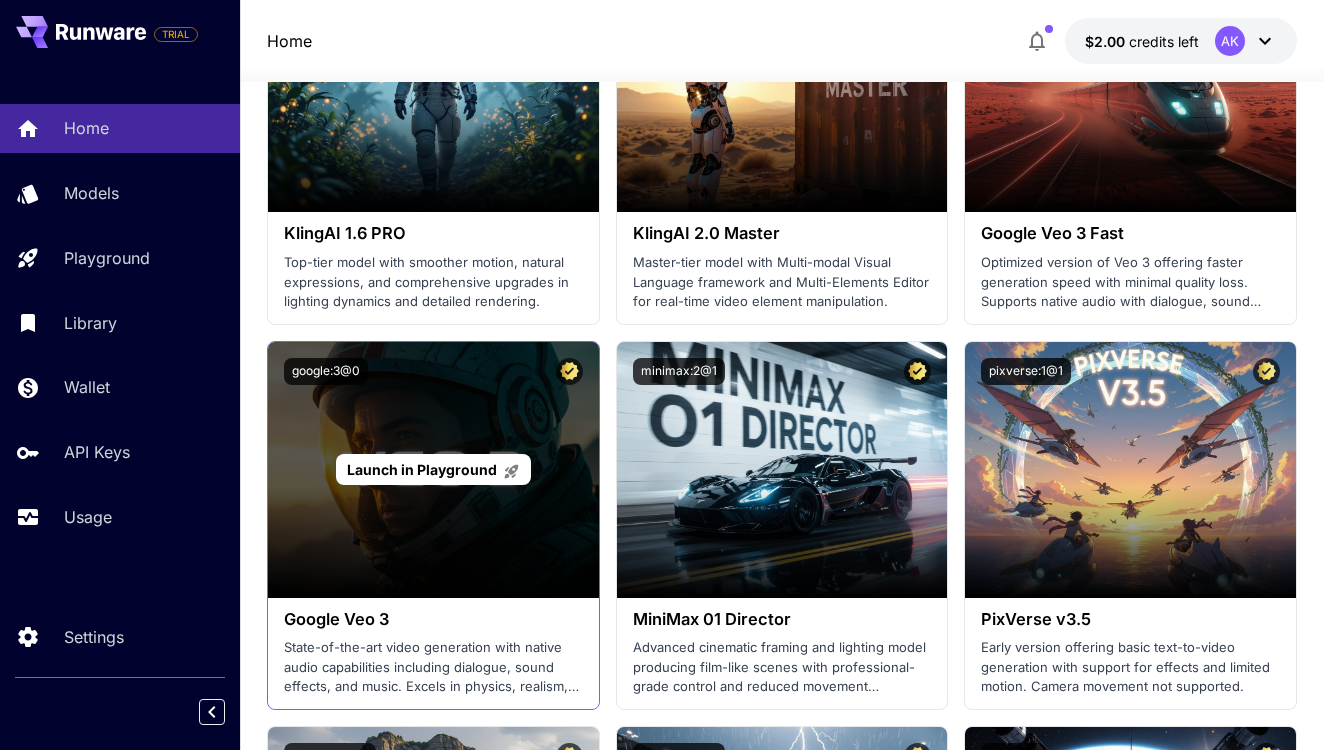 click on "Launch in Playground" at bounding box center [422, 469] 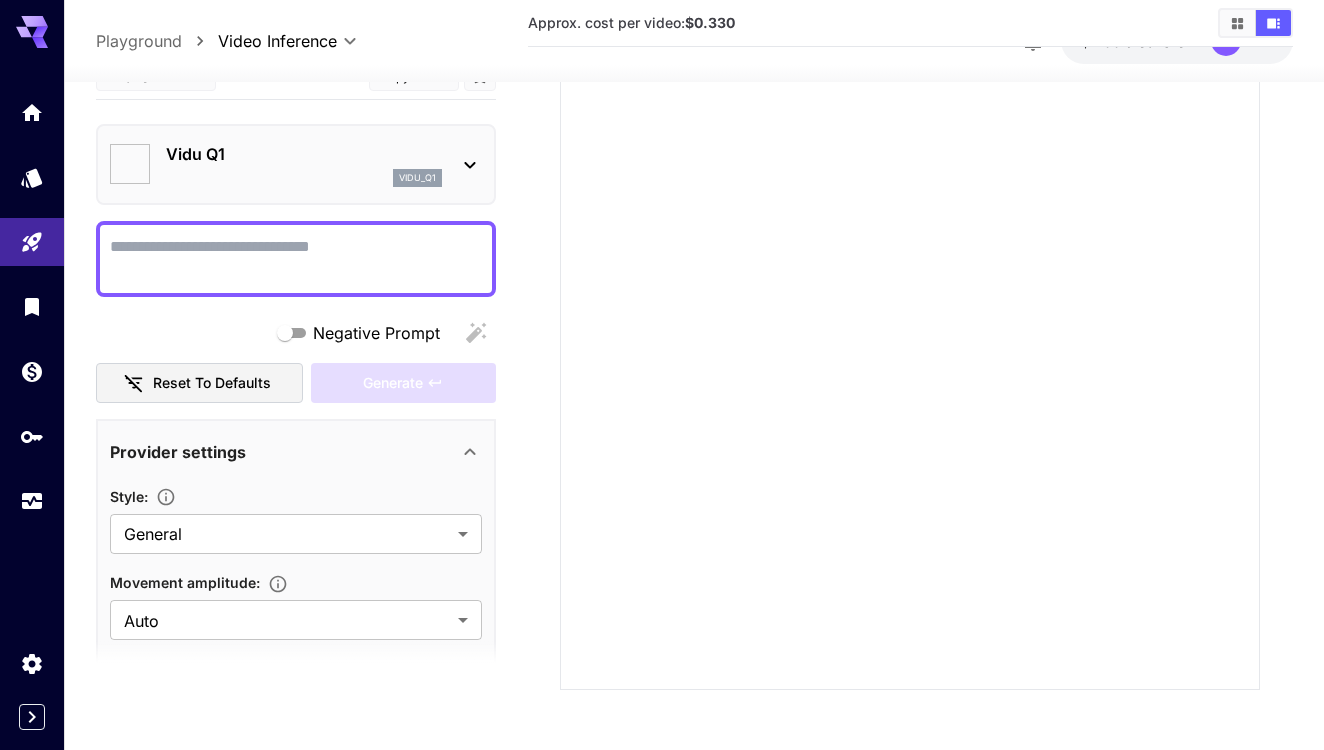 type on "**********" 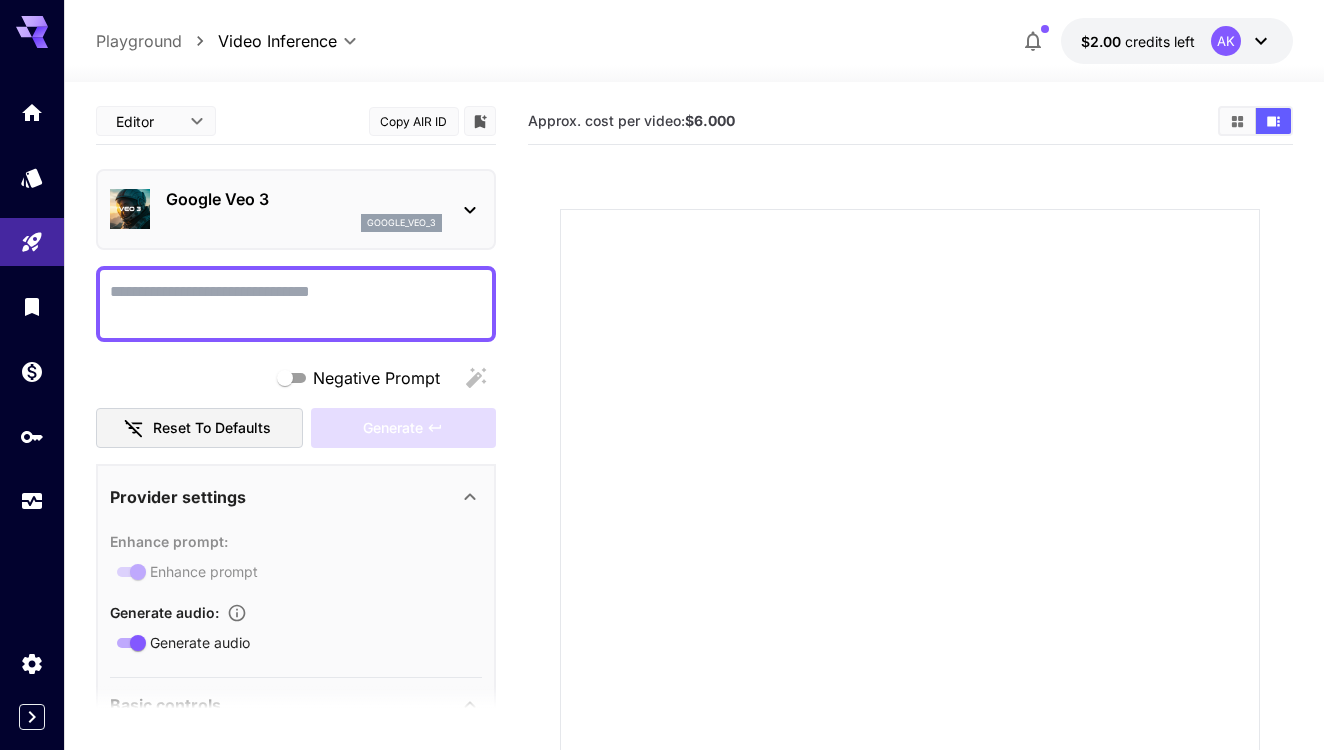click 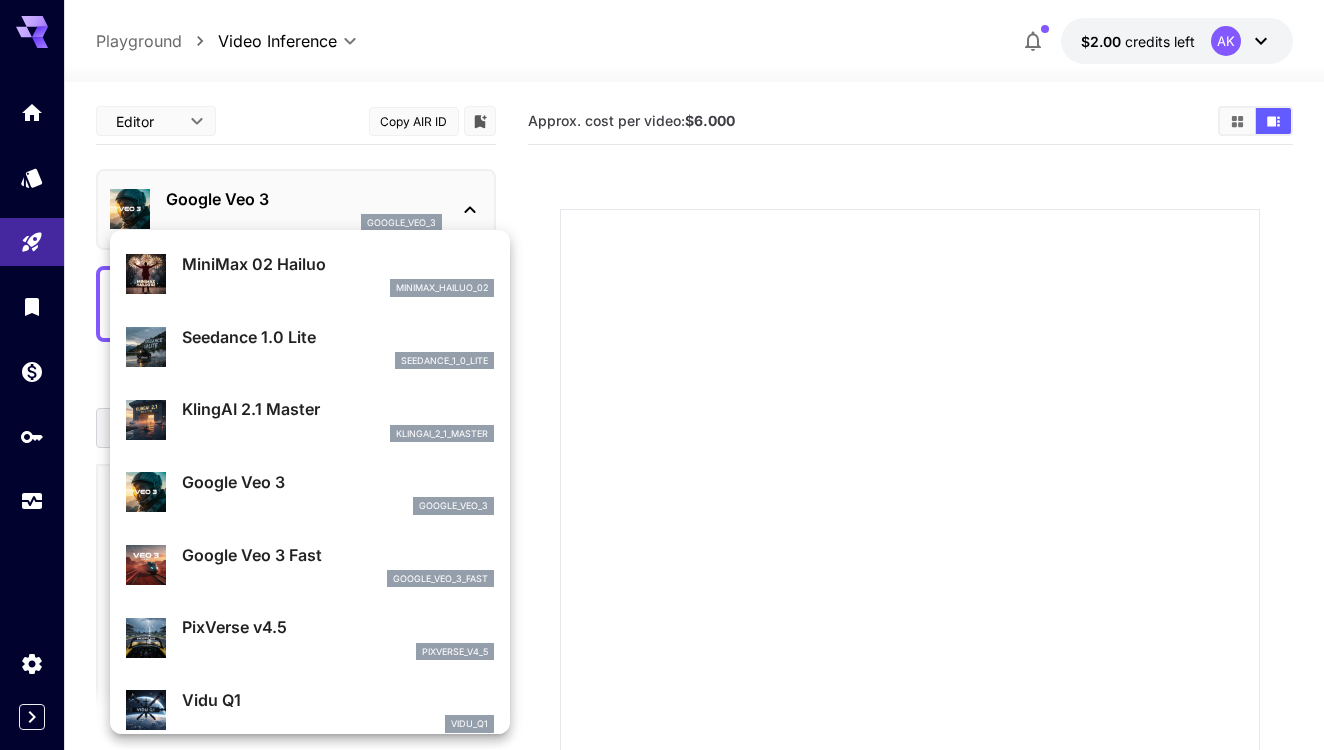 click on "Seedance 1.0 Lite" at bounding box center (338, 337) 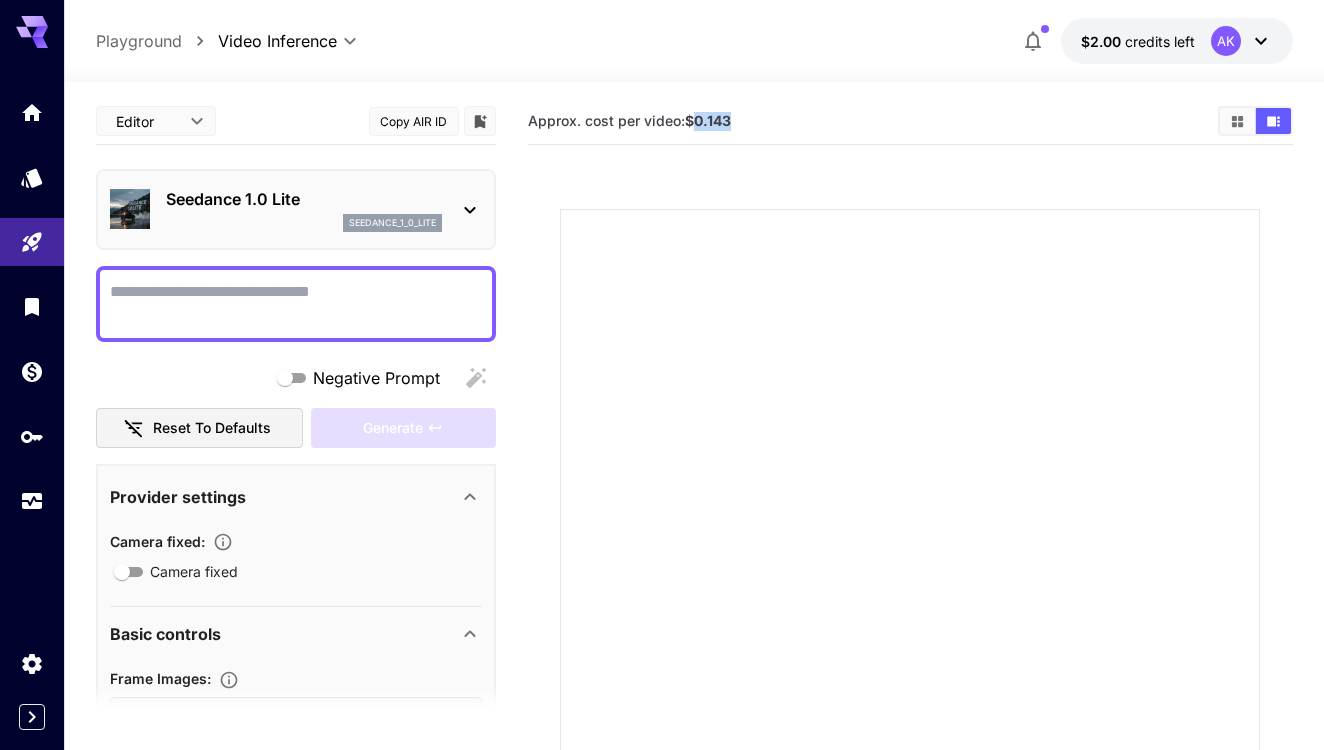 drag, startPoint x: 735, startPoint y: 120, endPoint x: 692, endPoint y: 120, distance: 43 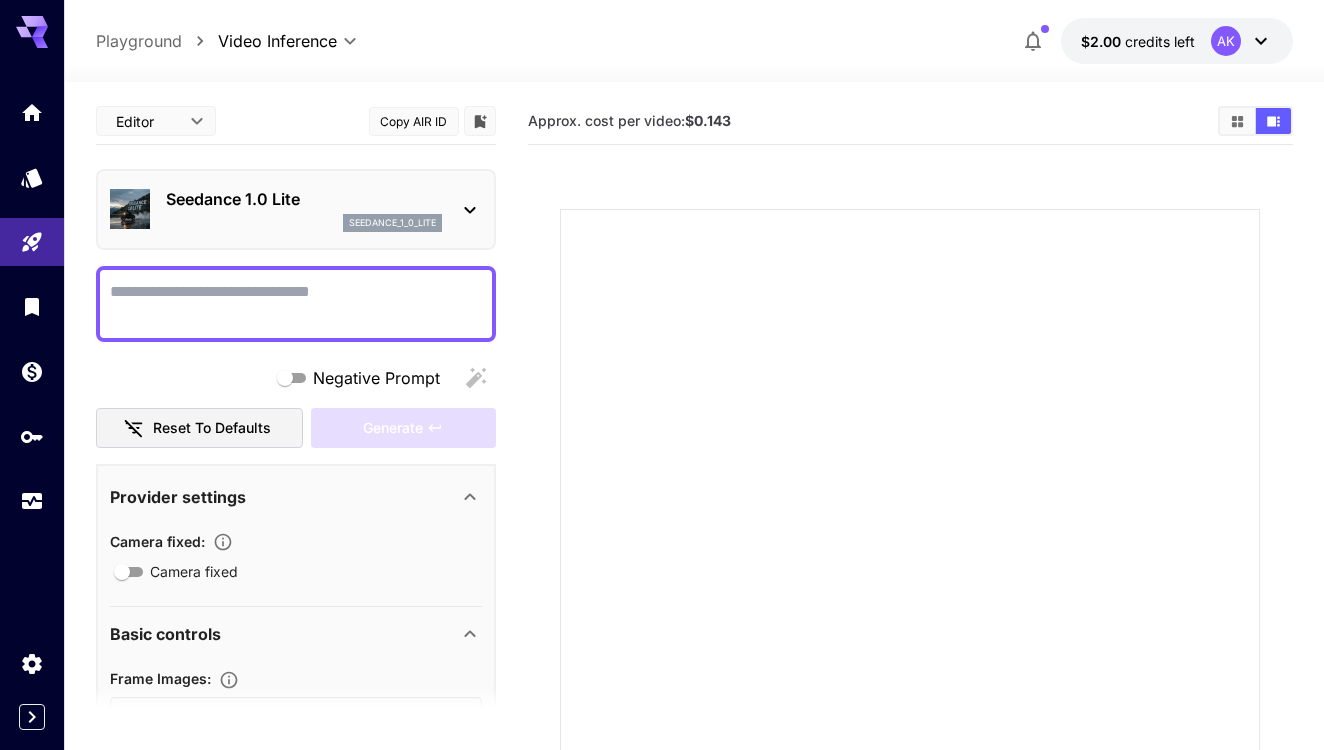 click on "**********" at bounding box center [694, 511] 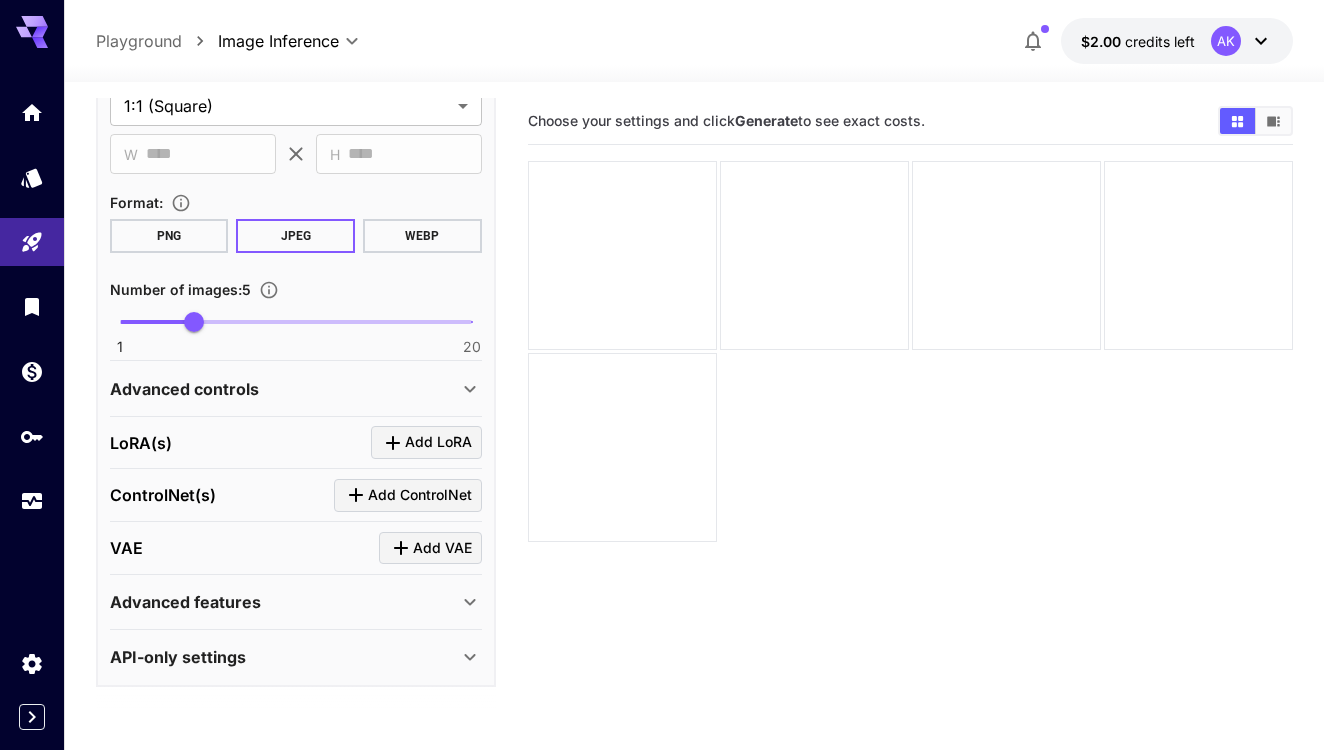 scroll, scrollTop: 473, scrollLeft: 0, axis: vertical 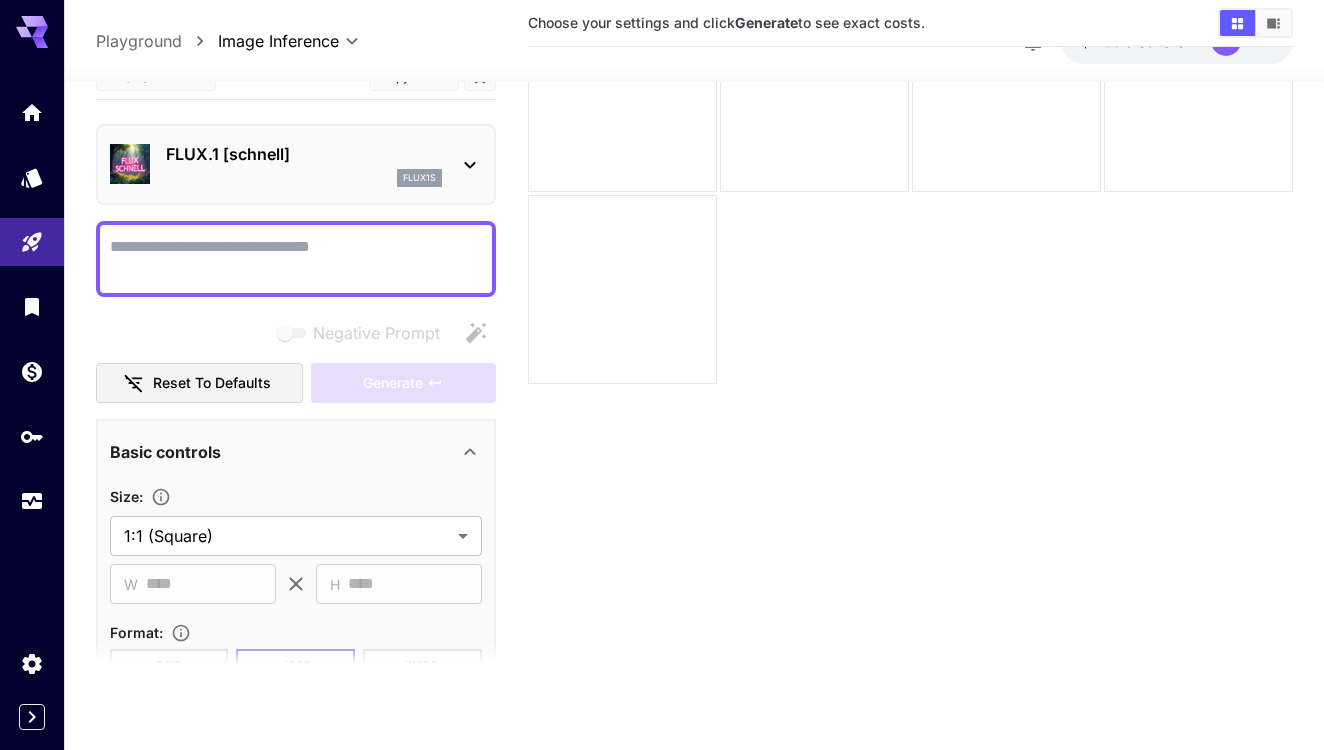 click on "FLUX.1 [schnell]" at bounding box center [304, 154] 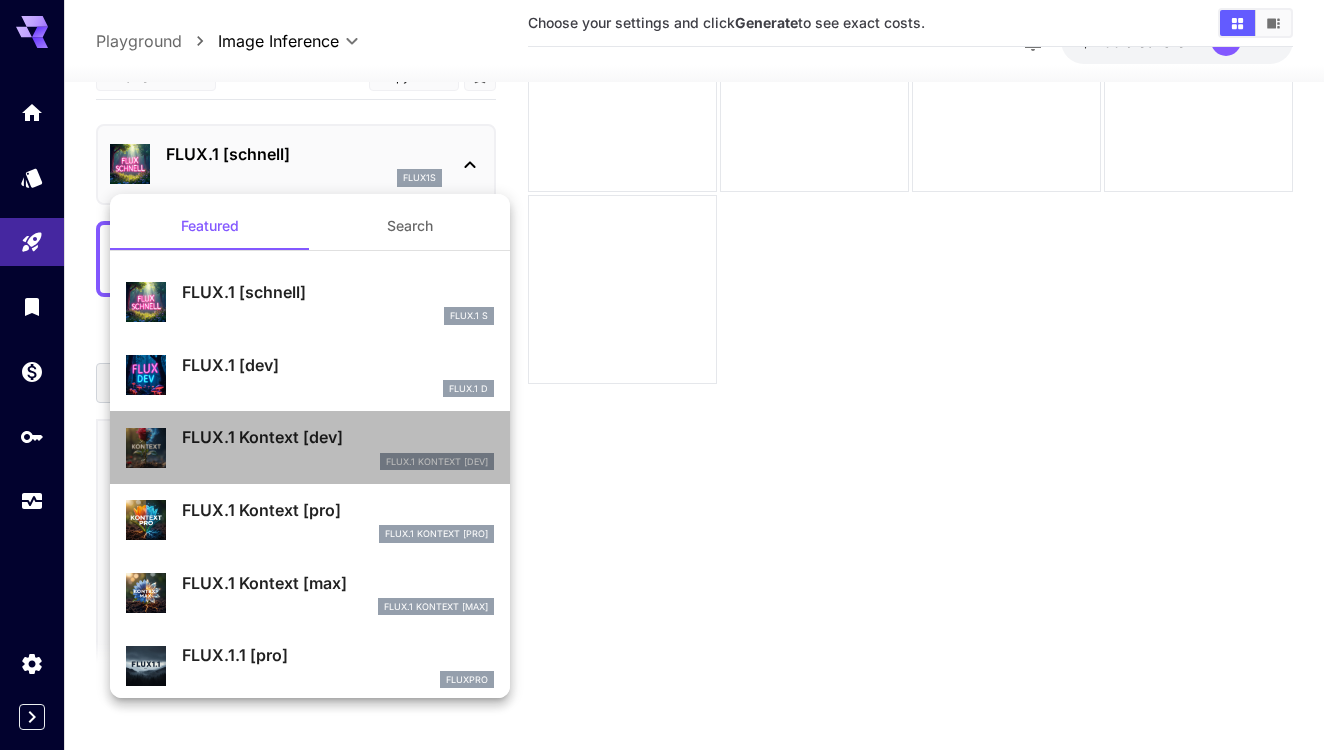 click on "FlUX.1 Kontext [dev]" at bounding box center (338, 462) 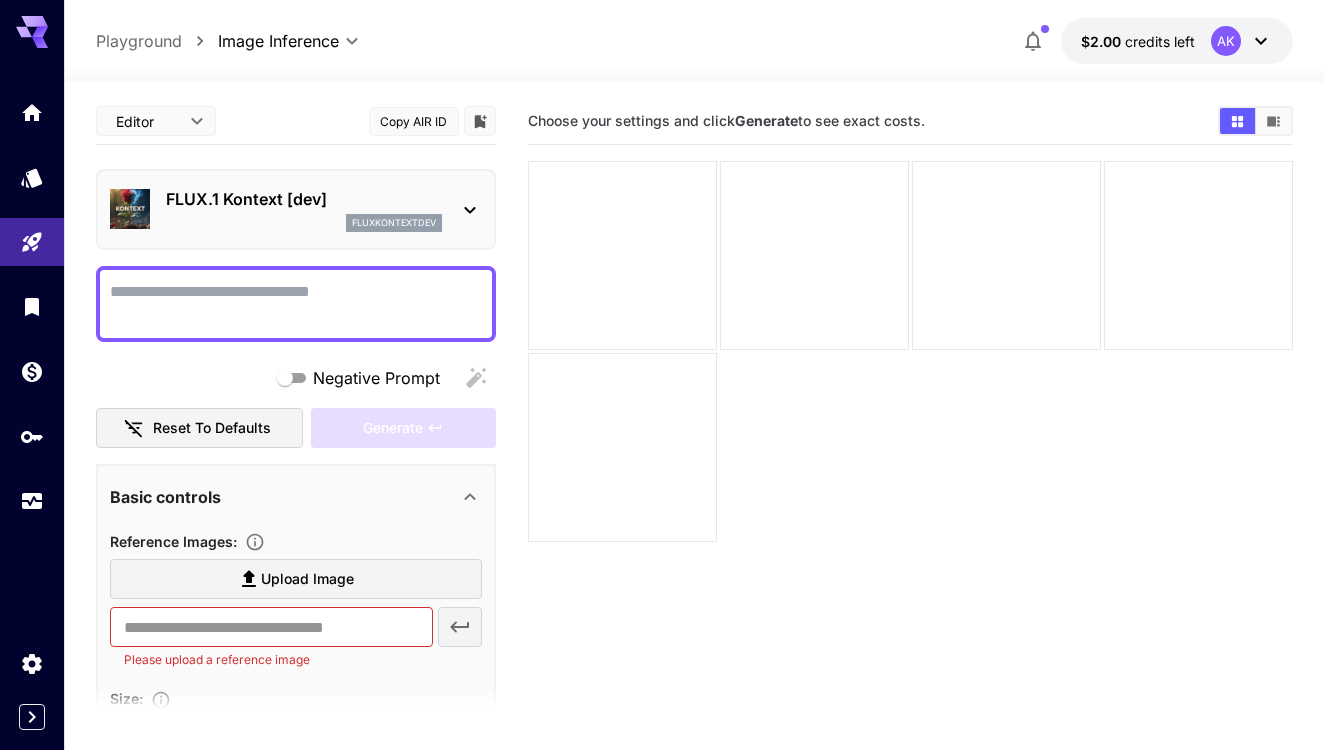 scroll, scrollTop: 0, scrollLeft: 0, axis: both 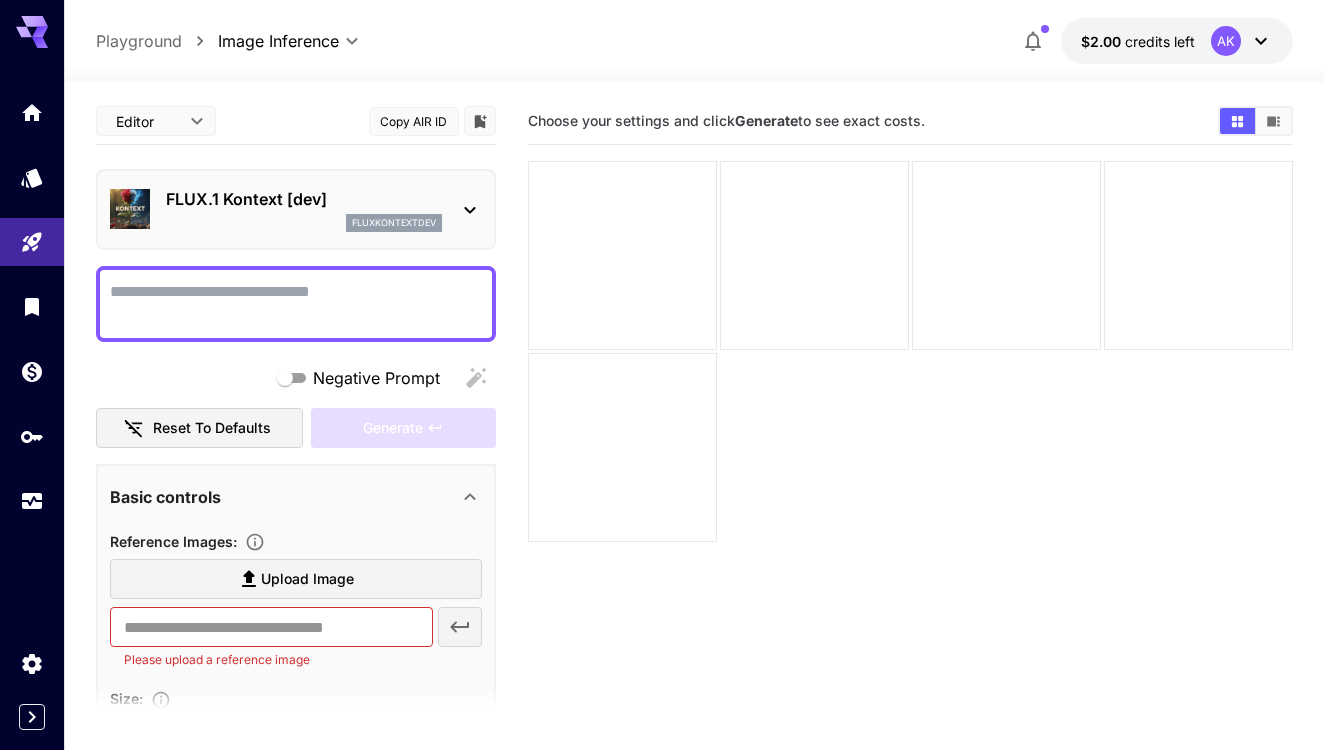 click at bounding box center (910, 351) 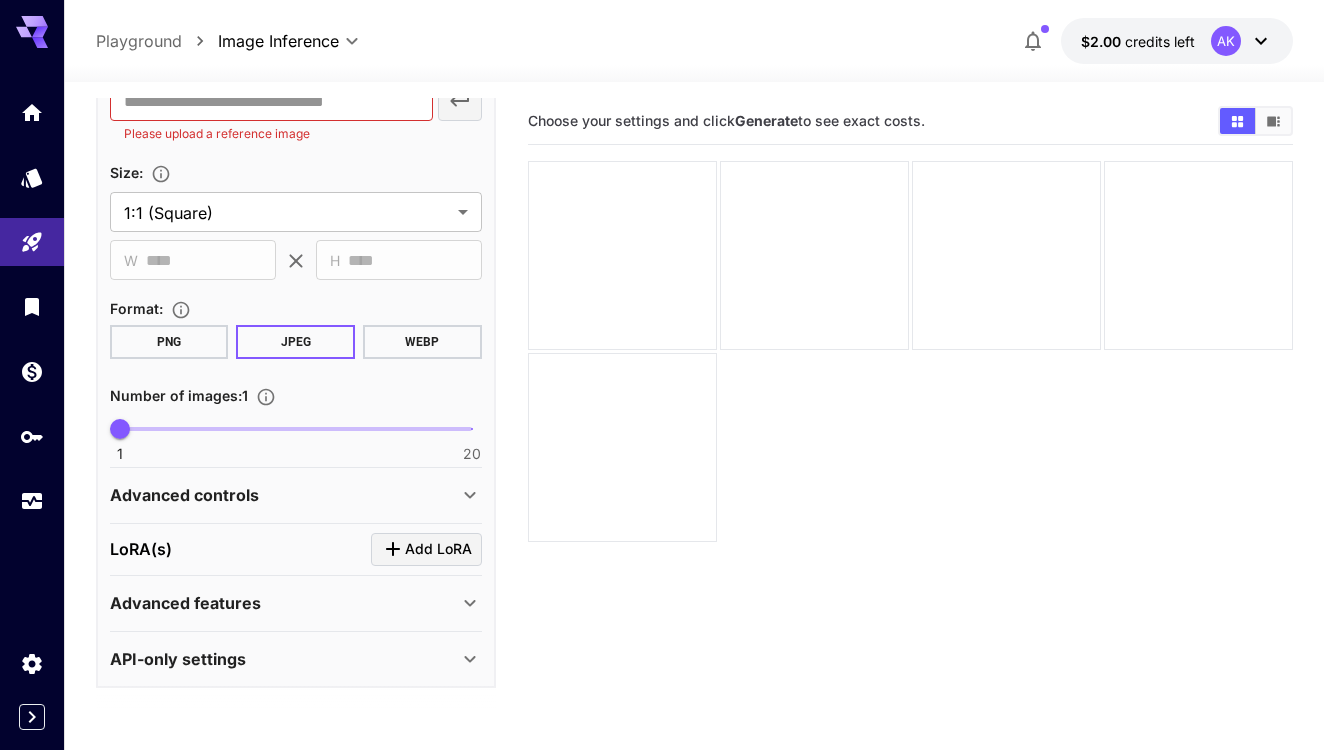 scroll, scrollTop: 525, scrollLeft: 0, axis: vertical 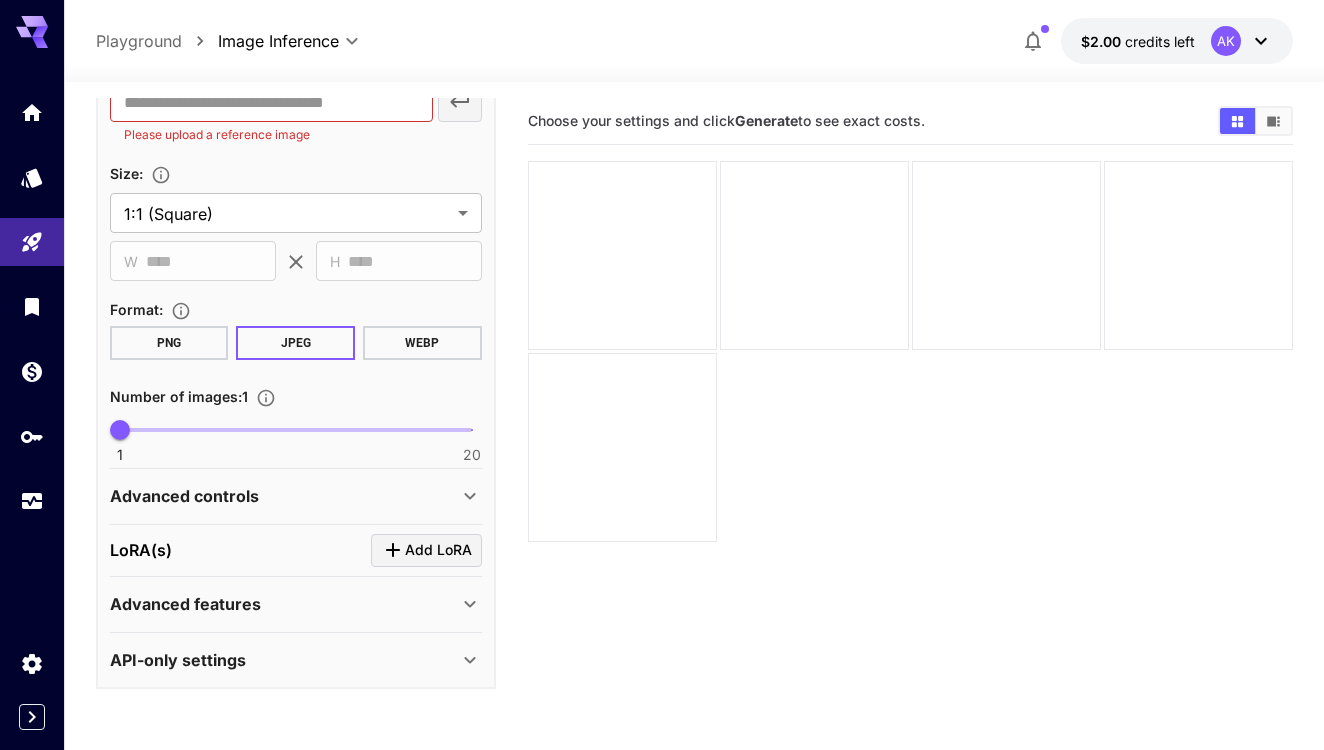 click on "Advanced controls" at bounding box center (284, 496) 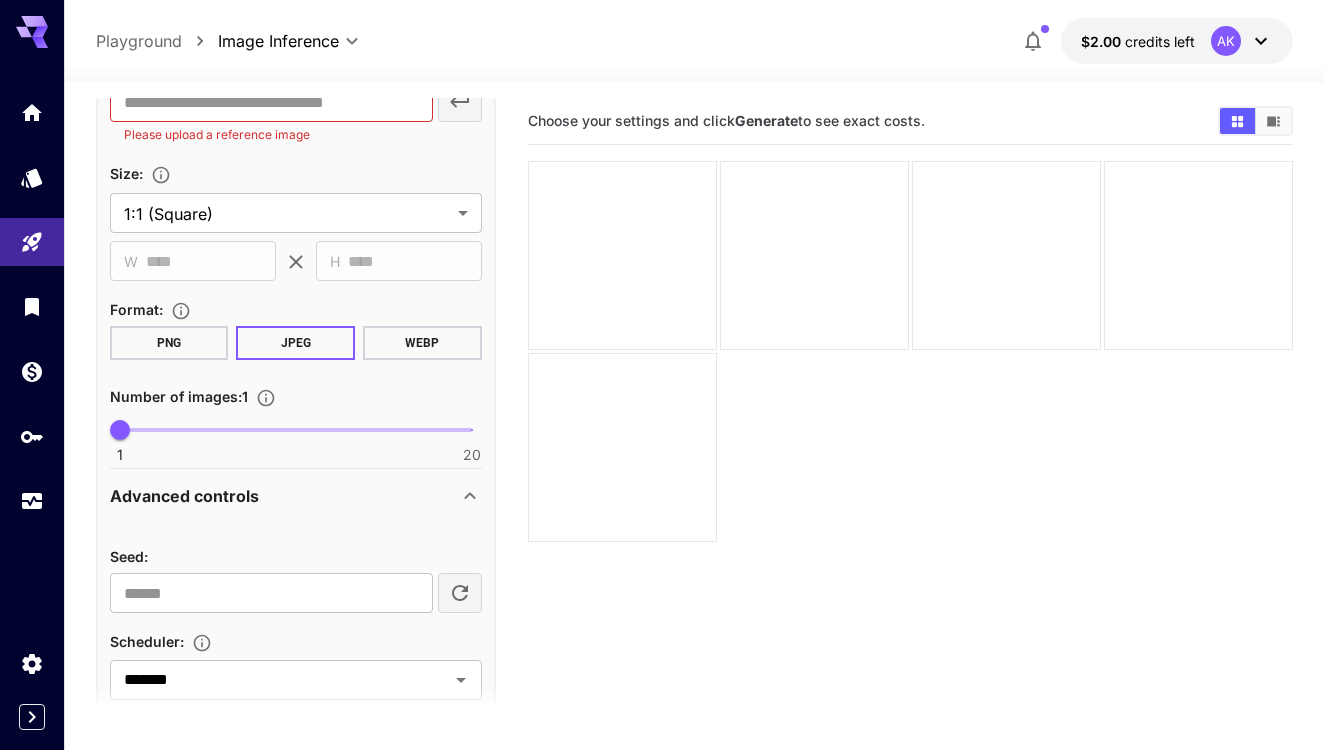 click on "Advanced controls" at bounding box center (284, 496) 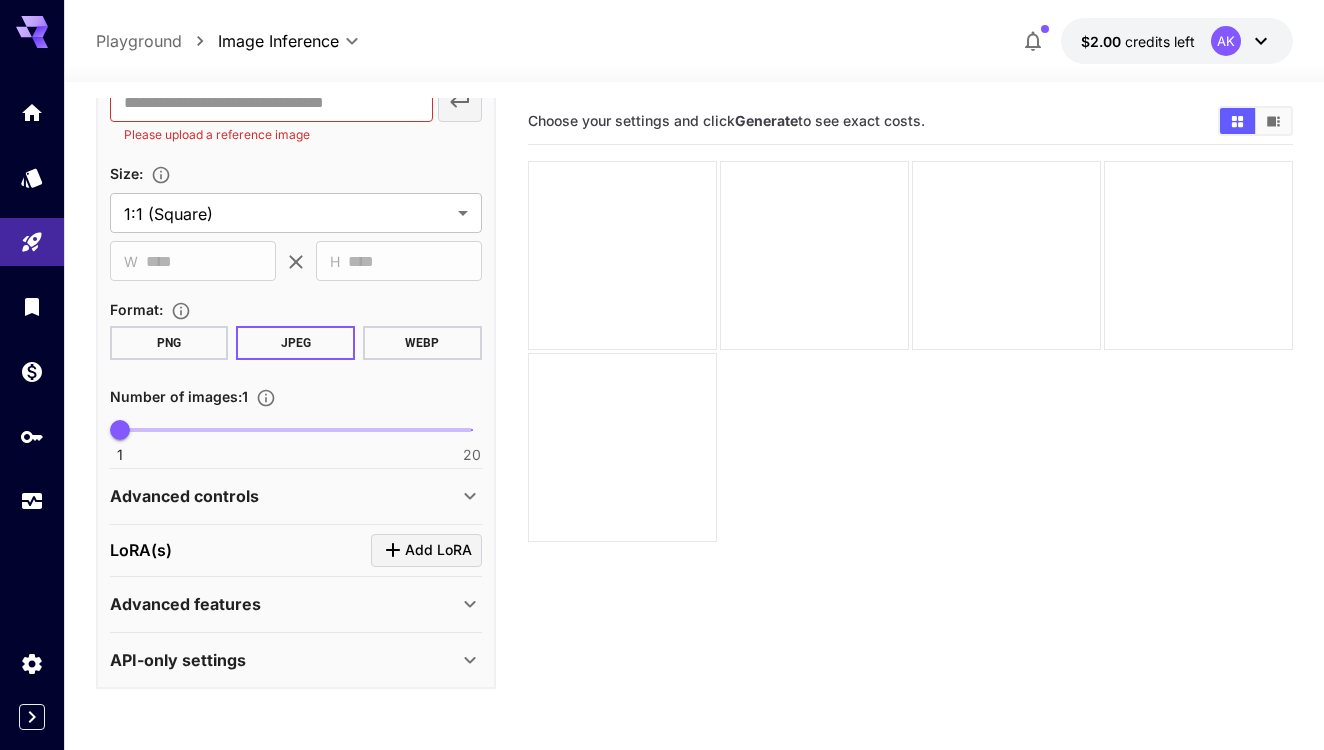 click on "Advanced features" at bounding box center [284, 604] 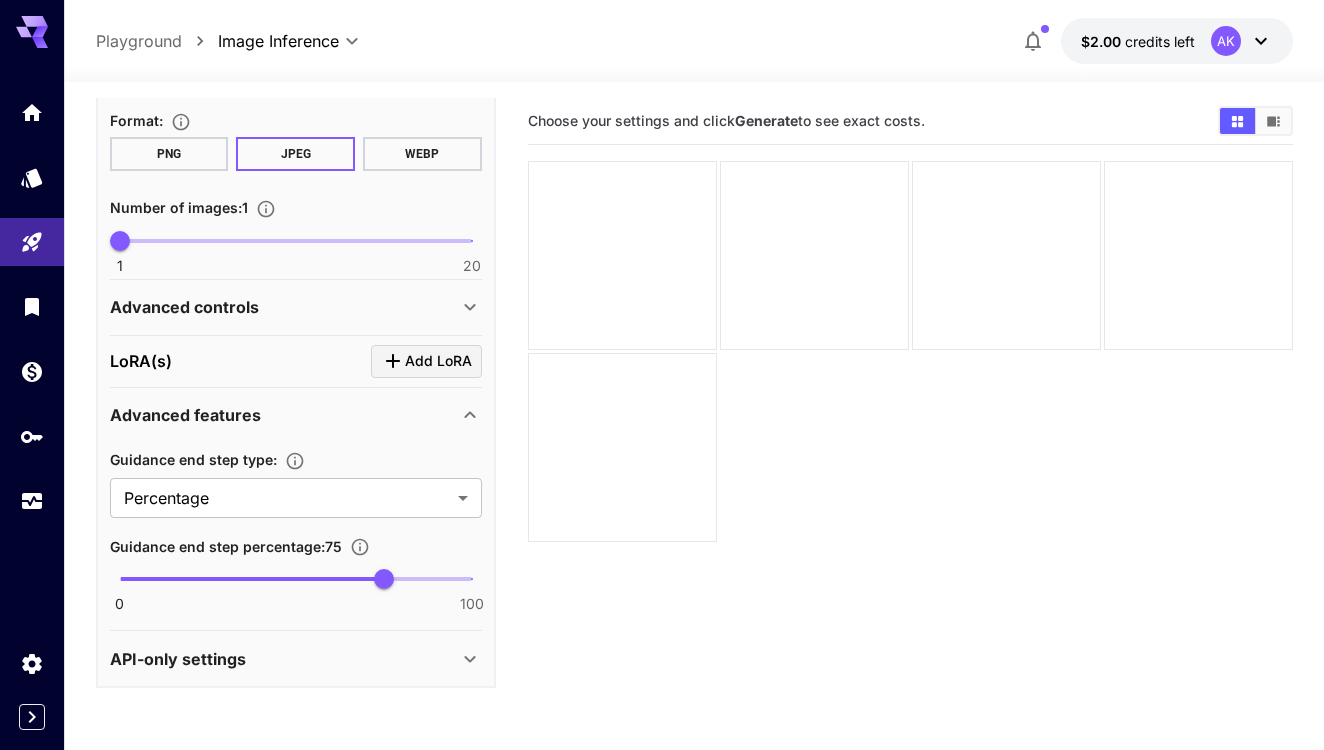 scroll, scrollTop: 713, scrollLeft: 0, axis: vertical 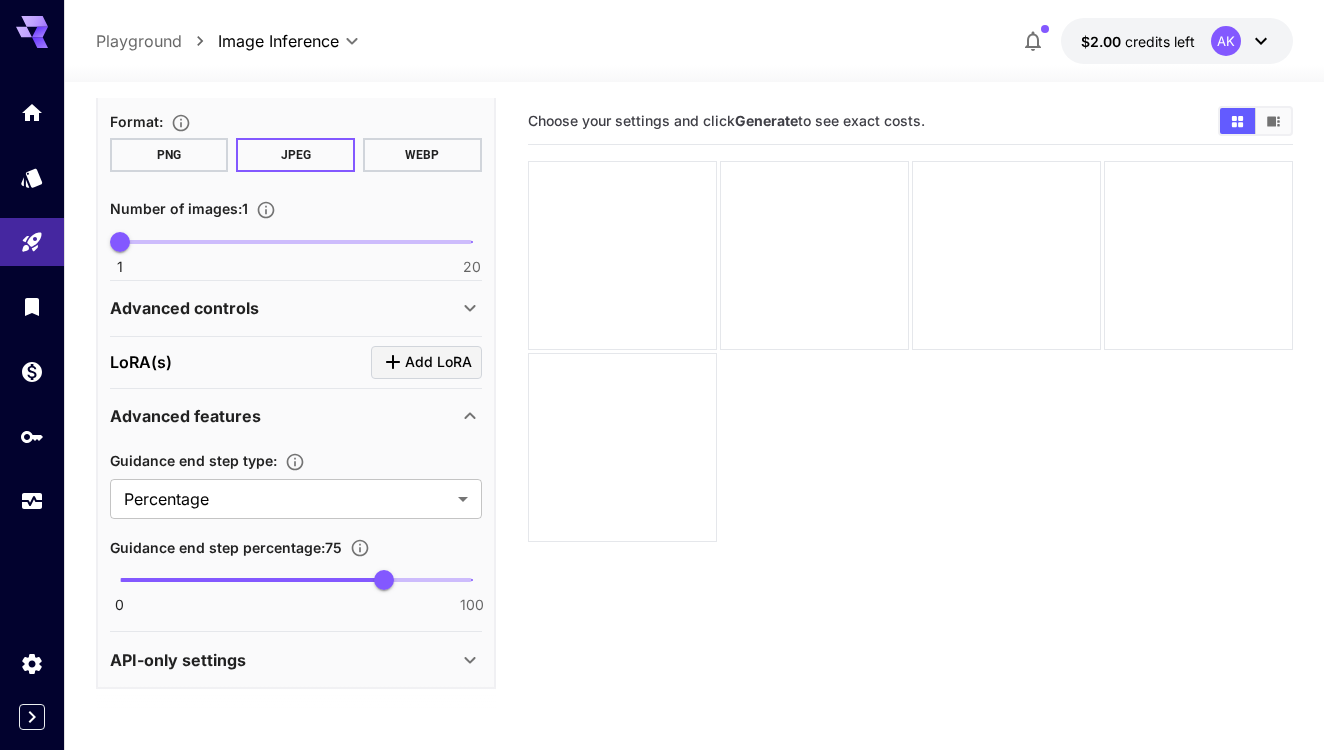 click on "API-only settings" at bounding box center (296, 660) 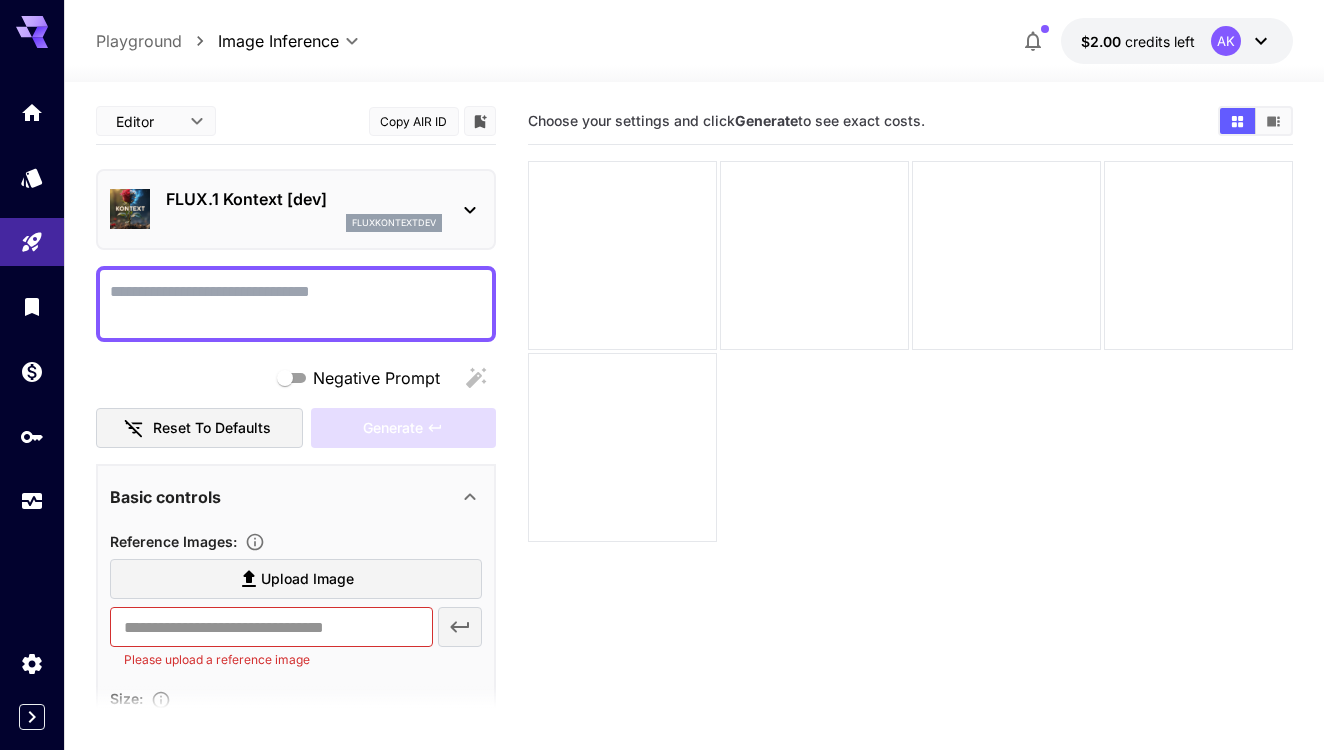 scroll, scrollTop: 0, scrollLeft: 0, axis: both 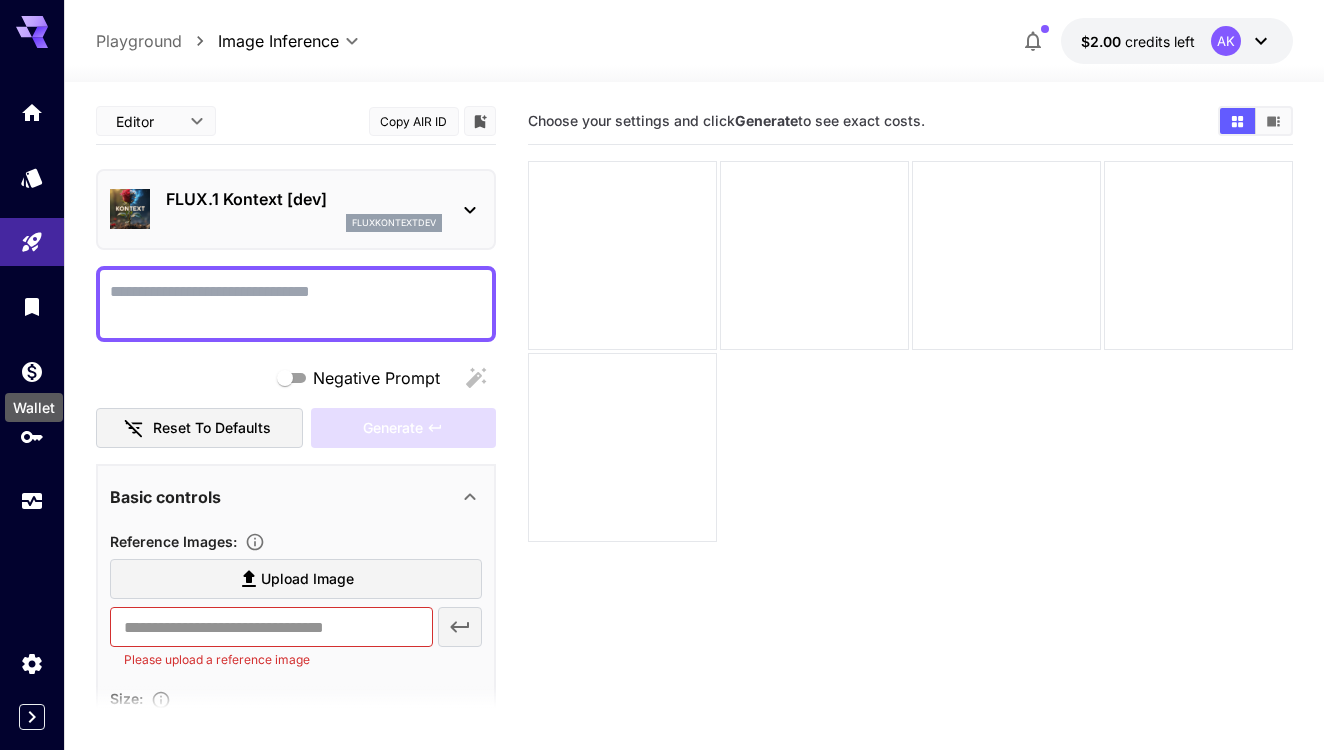 click on "Wallet" at bounding box center (34, 401) 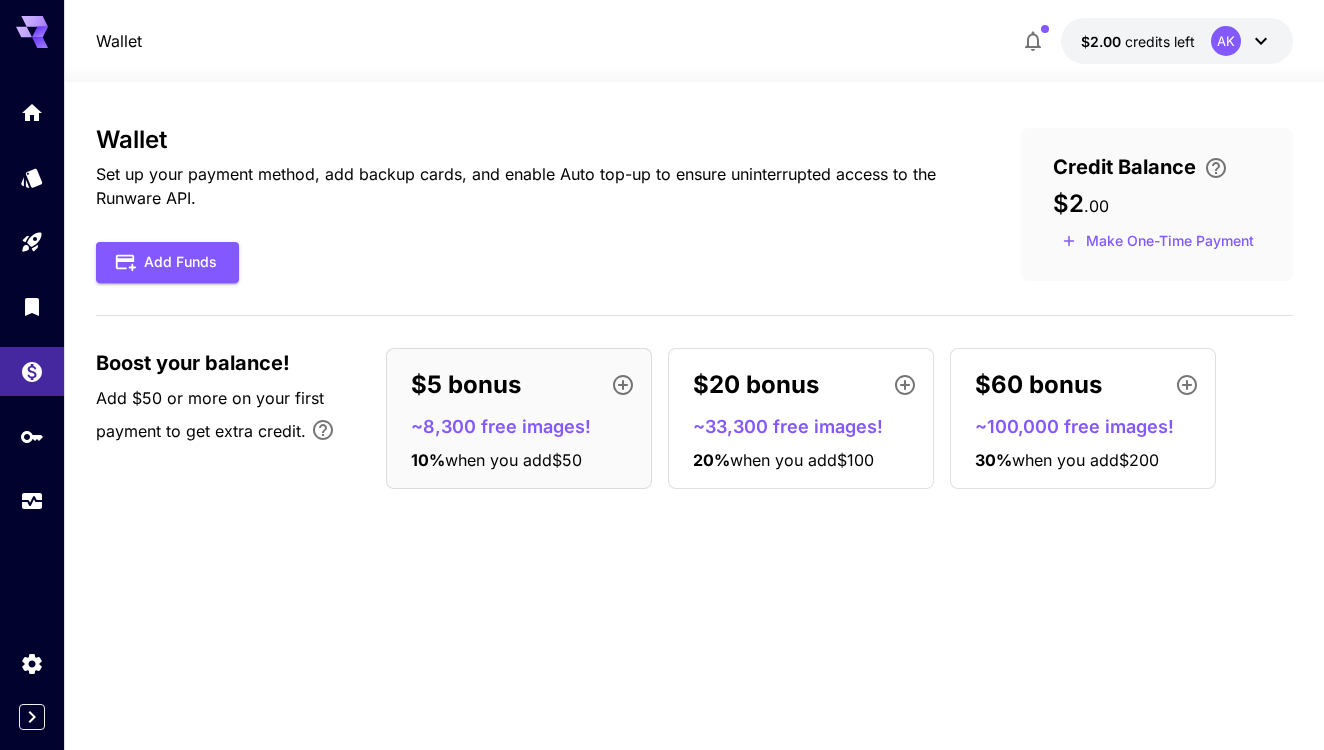 click 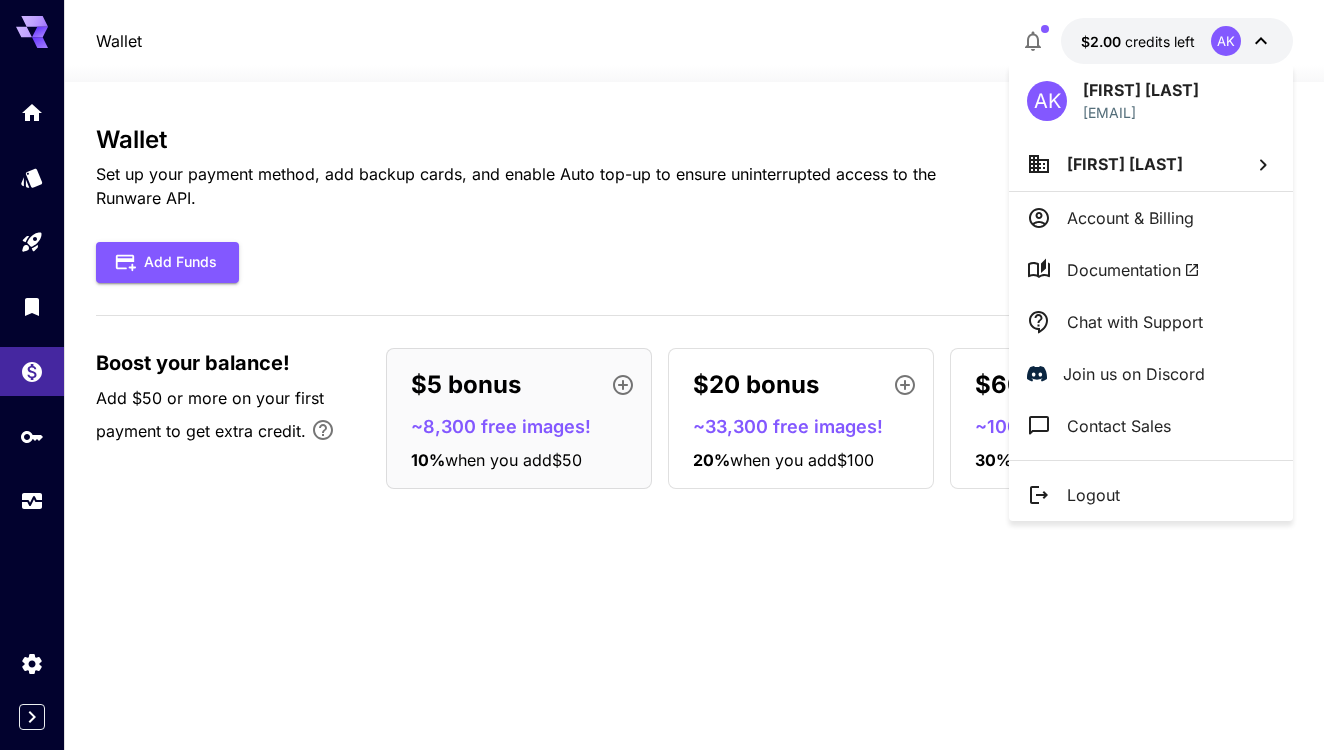 click on "Documentation" at bounding box center [1133, 270] 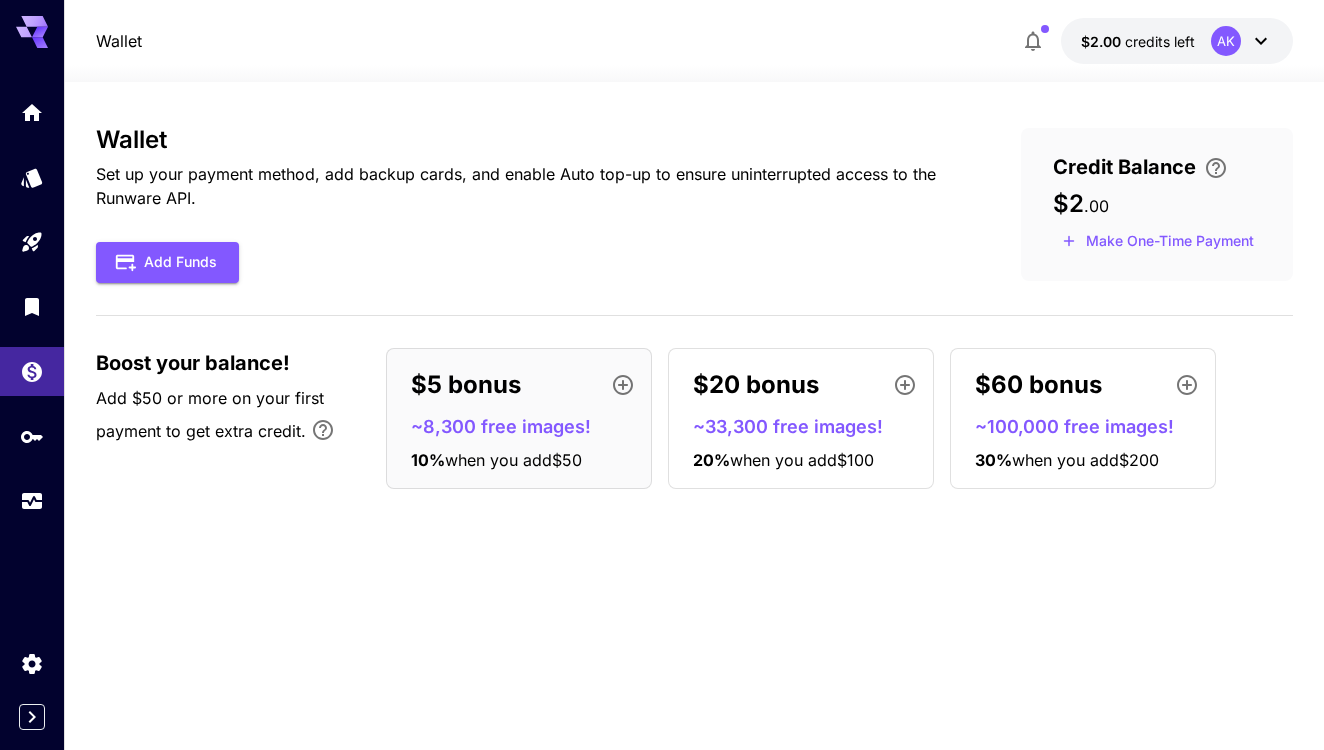 click 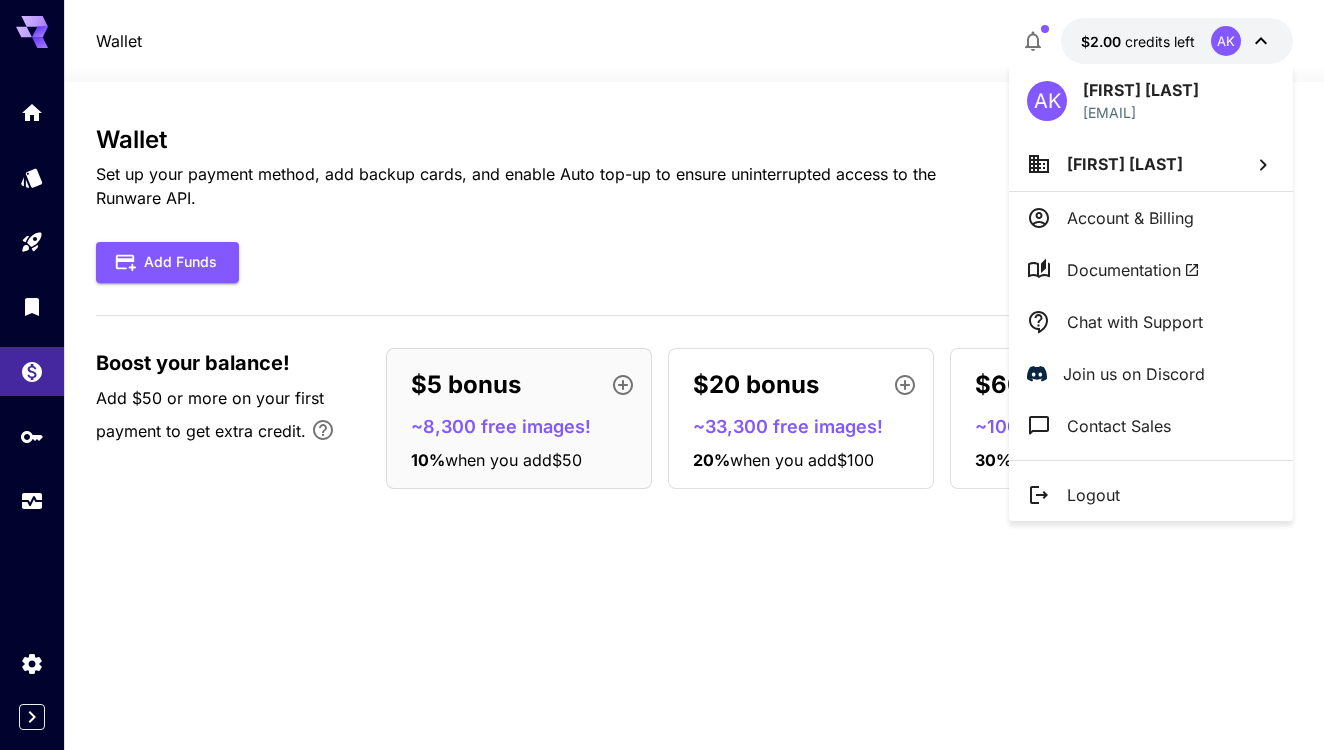 click on "Documentation" at bounding box center [1133, 270] 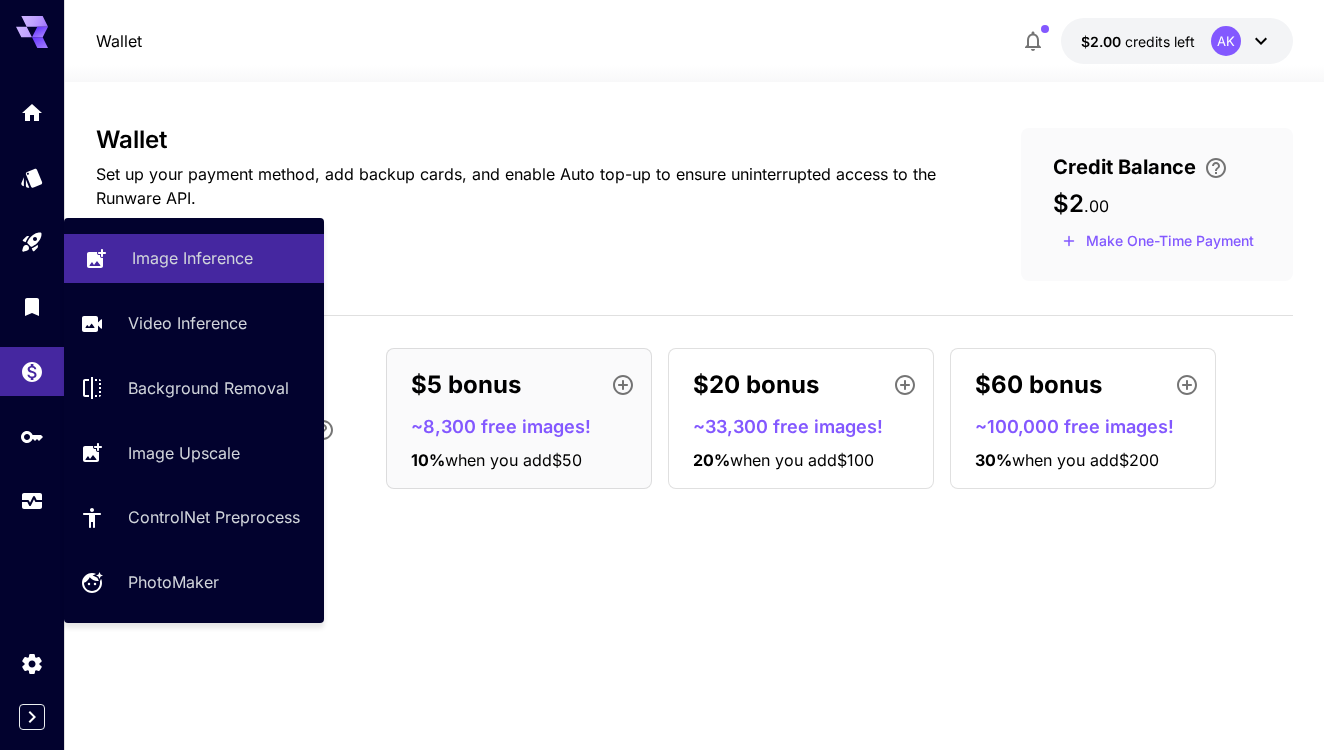 click on "Image Inference" at bounding box center (192, 258) 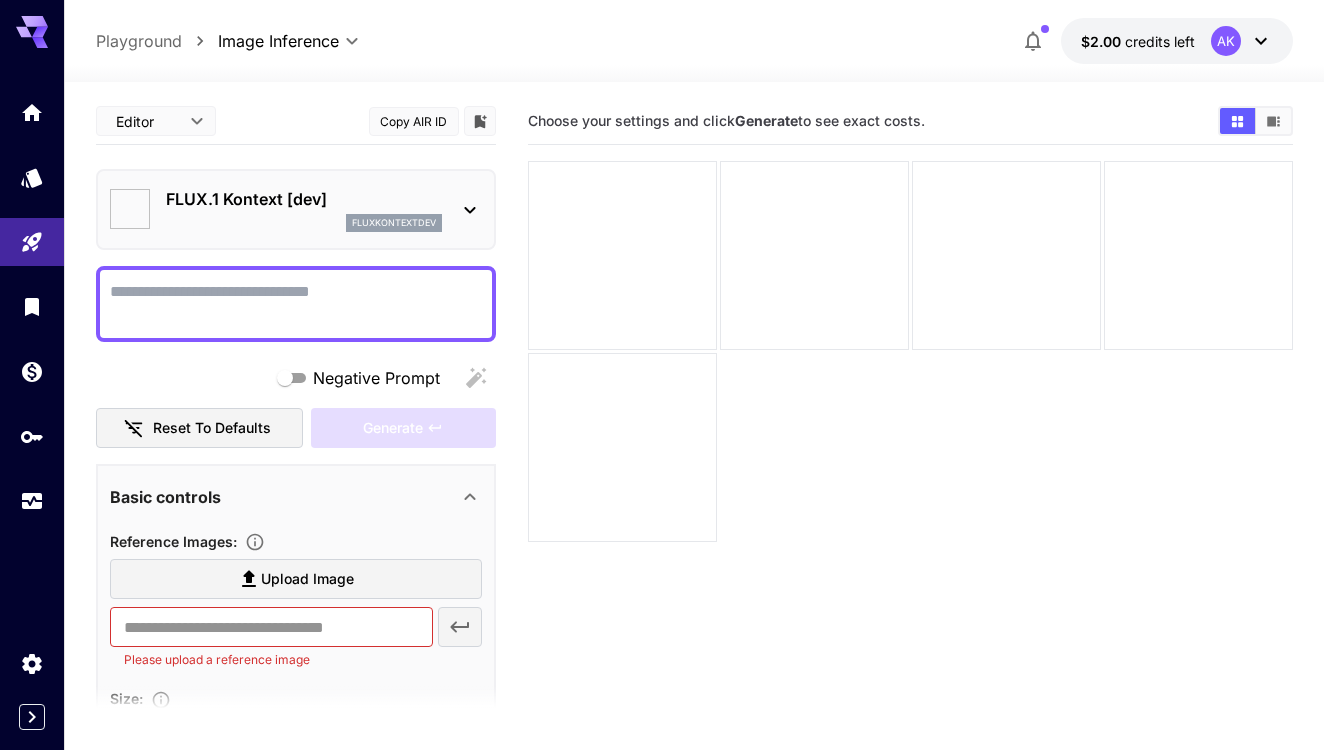 type on "*******" 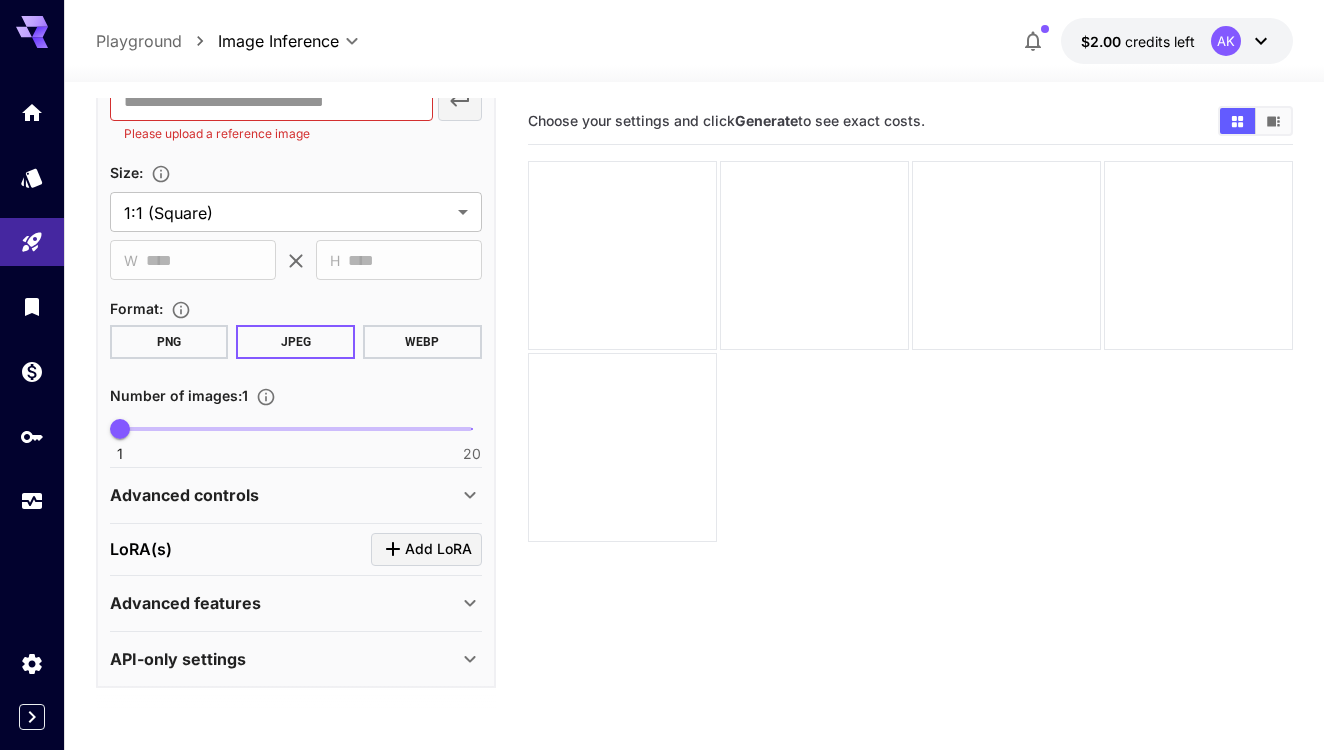 scroll, scrollTop: 525, scrollLeft: 0, axis: vertical 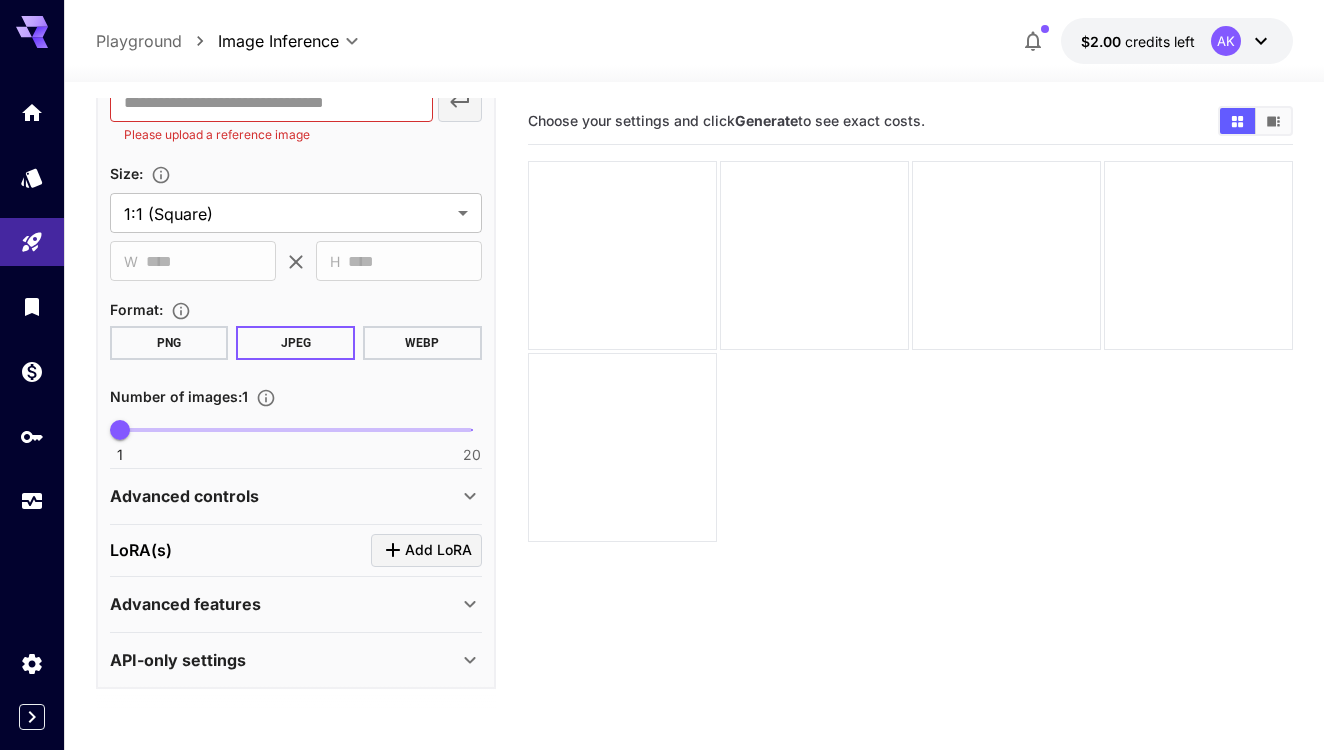 click on "API-only settings" at bounding box center [178, 660] 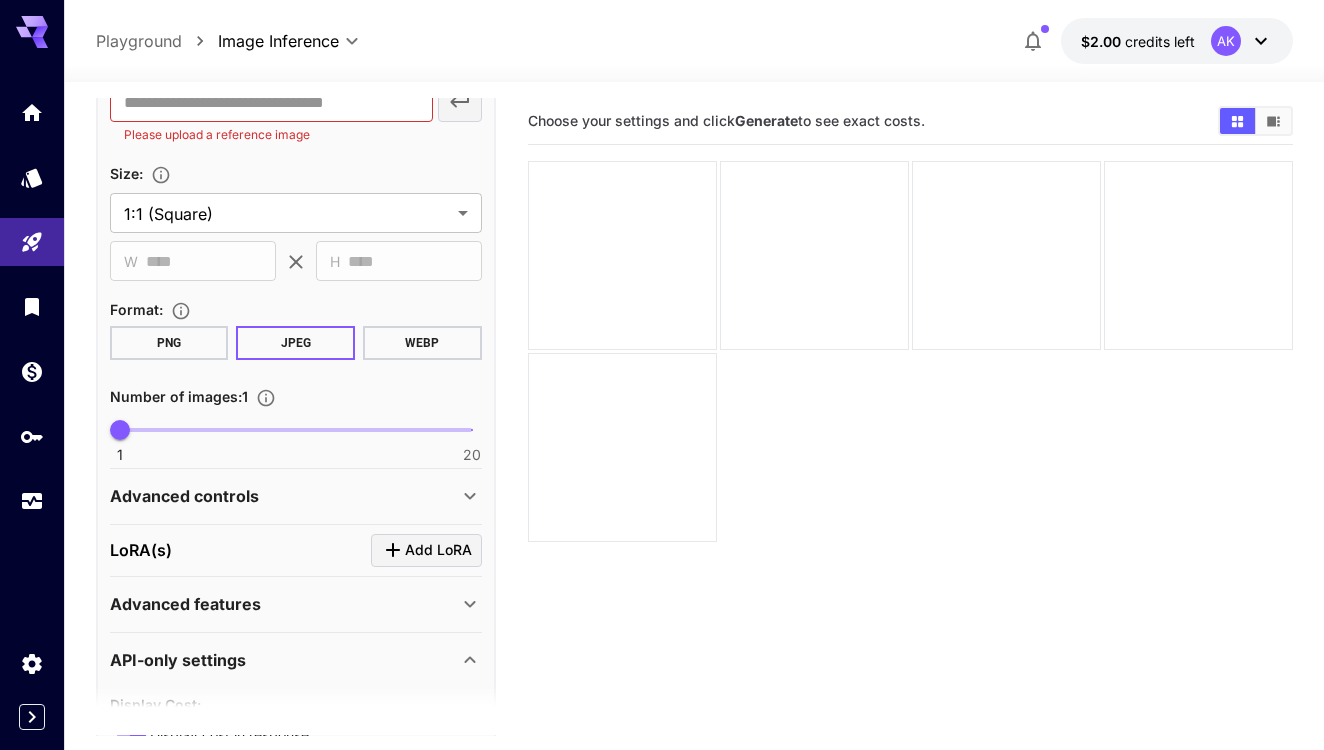 scroll, scrollTop: 616, scrollLeft: 0, axis: vertical 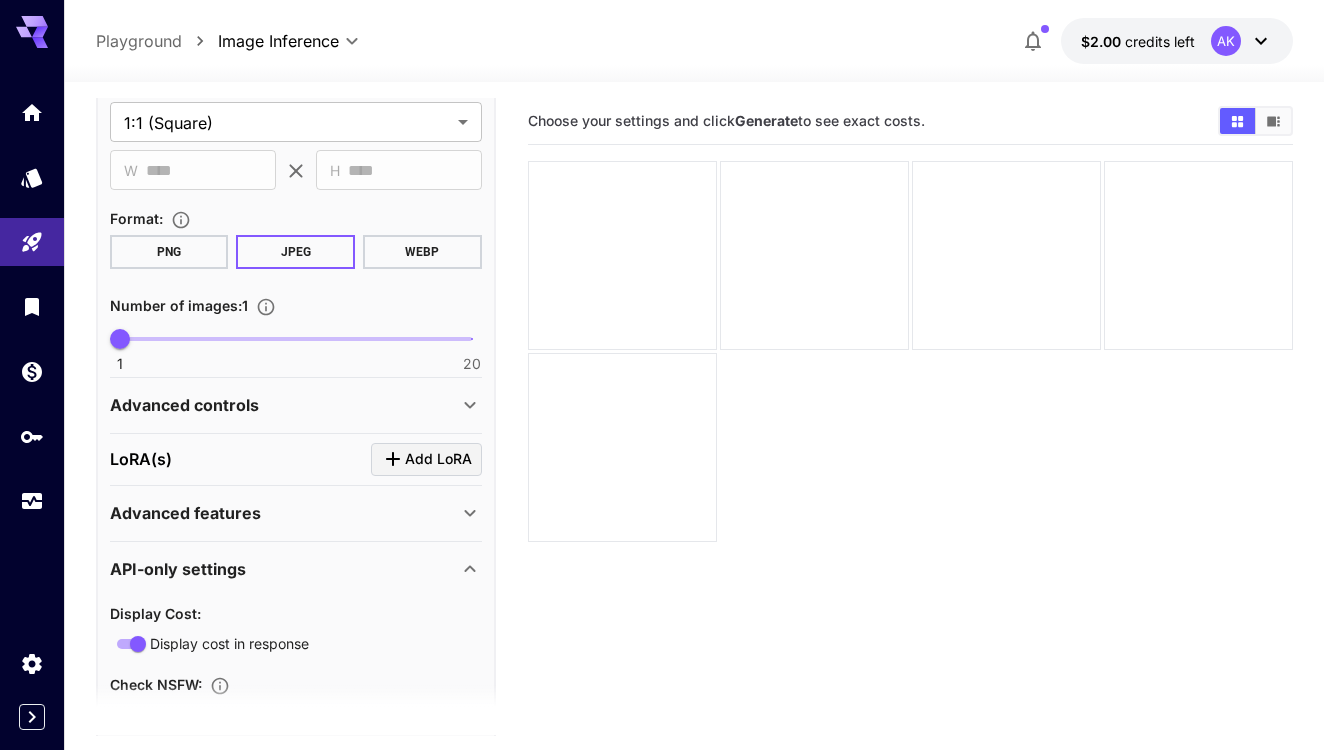 click on "API-only settings" at bounding box center [178, 569] 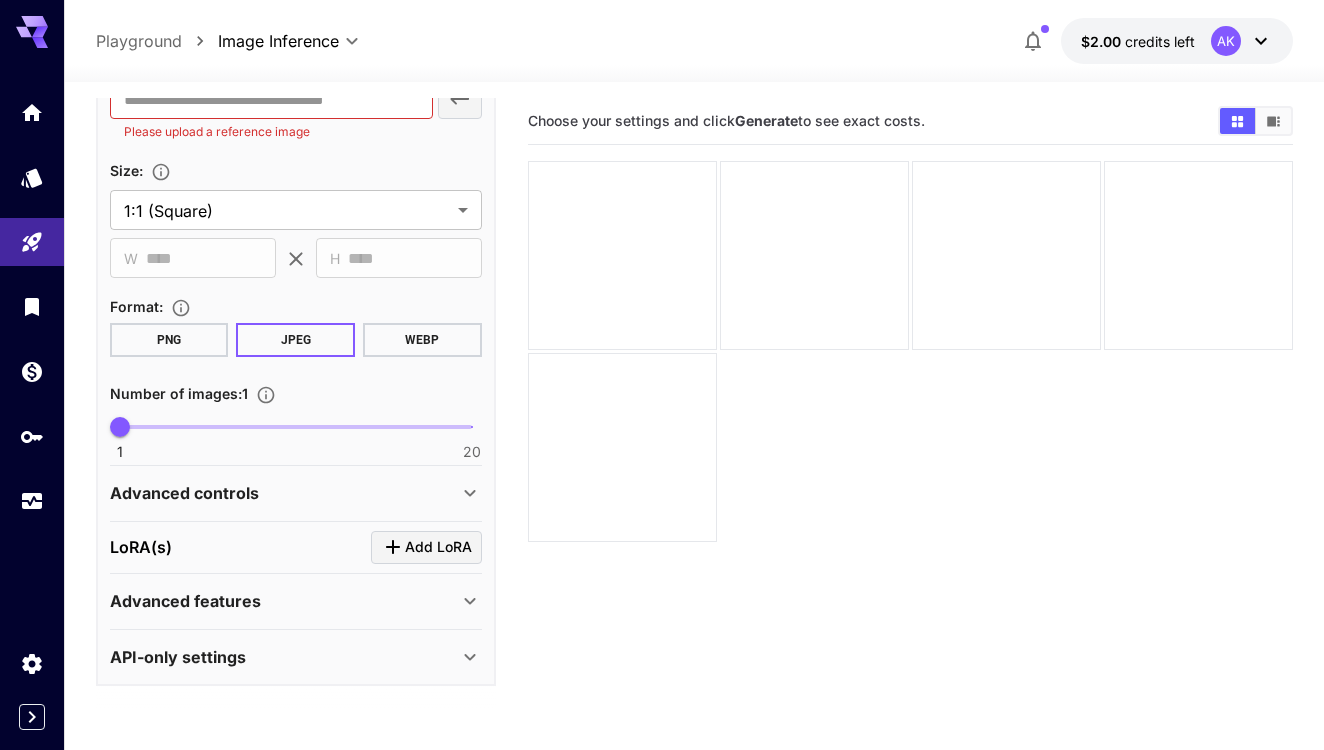 scroll, scrollTop: 525, scrollLeft: 0, axis: vertical 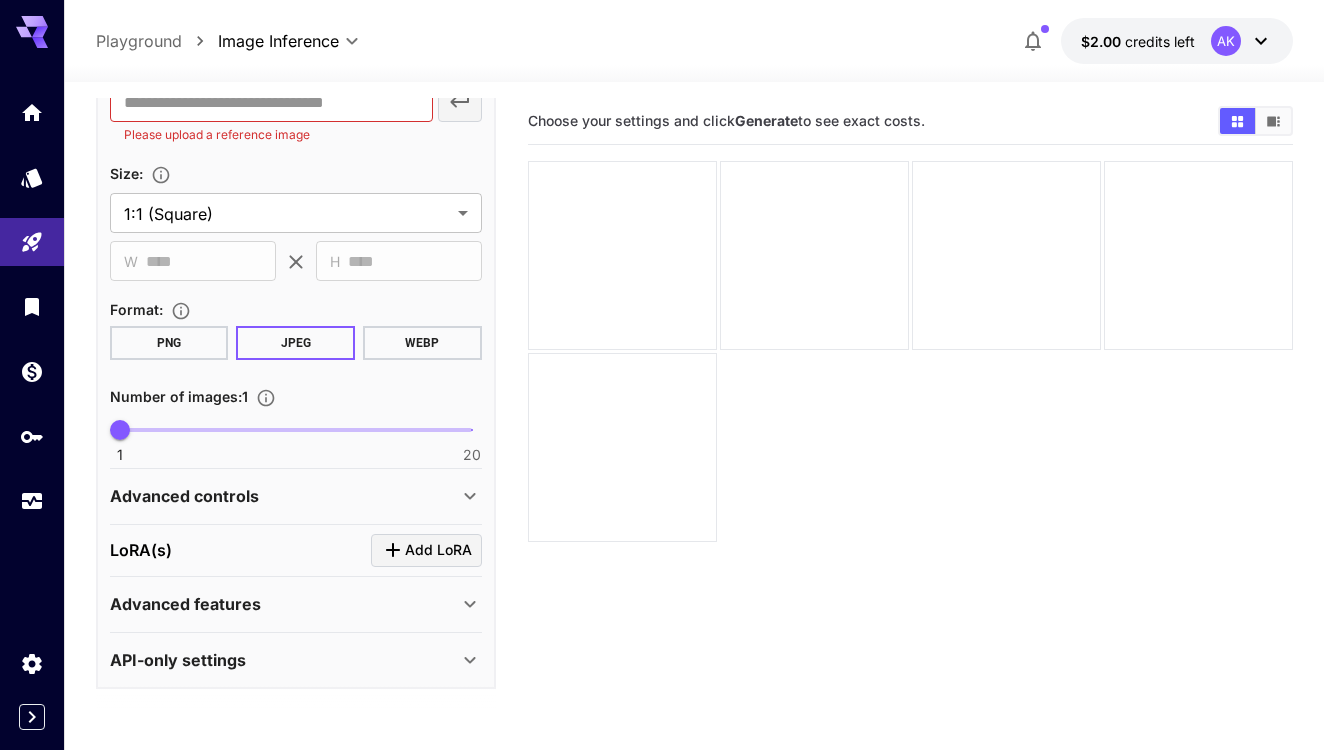 click on "API-only settings" at bounding box center (178, 660) 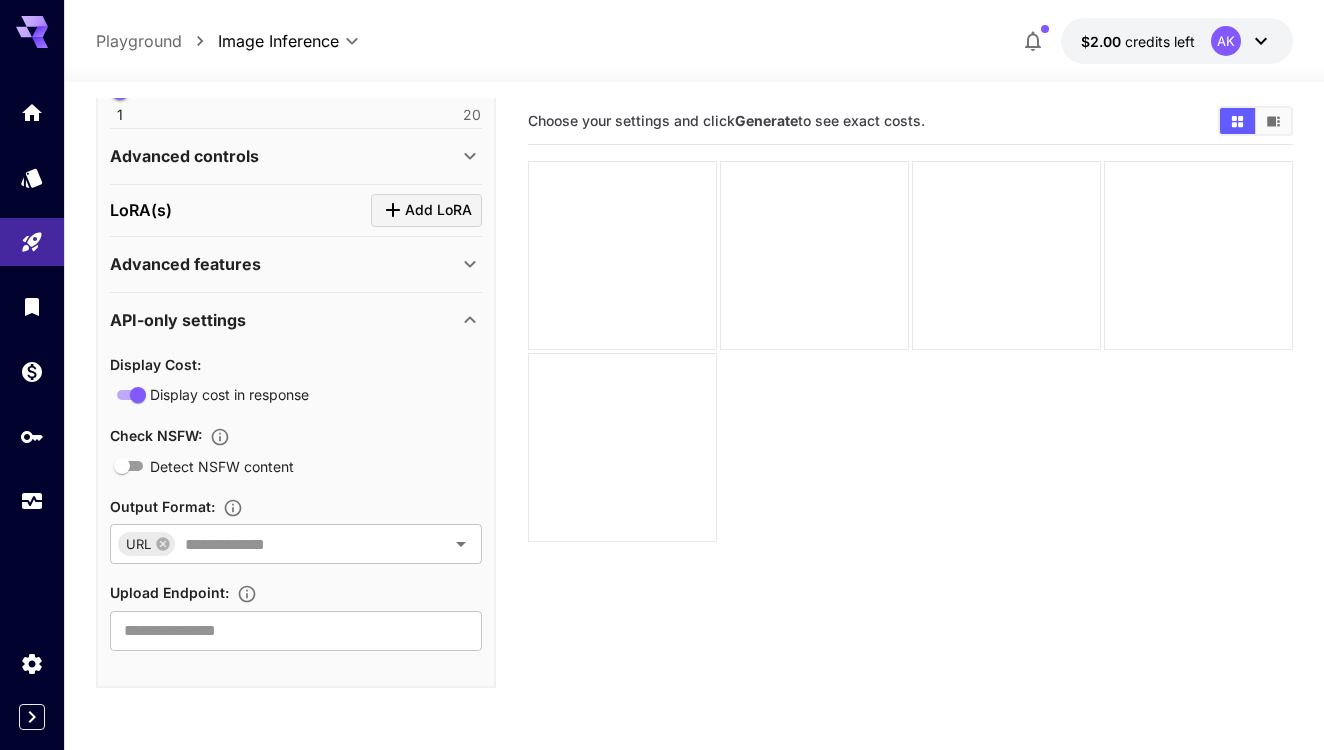 scroll, scrollTop: 864, scrollLeft: 0, axis: vertical 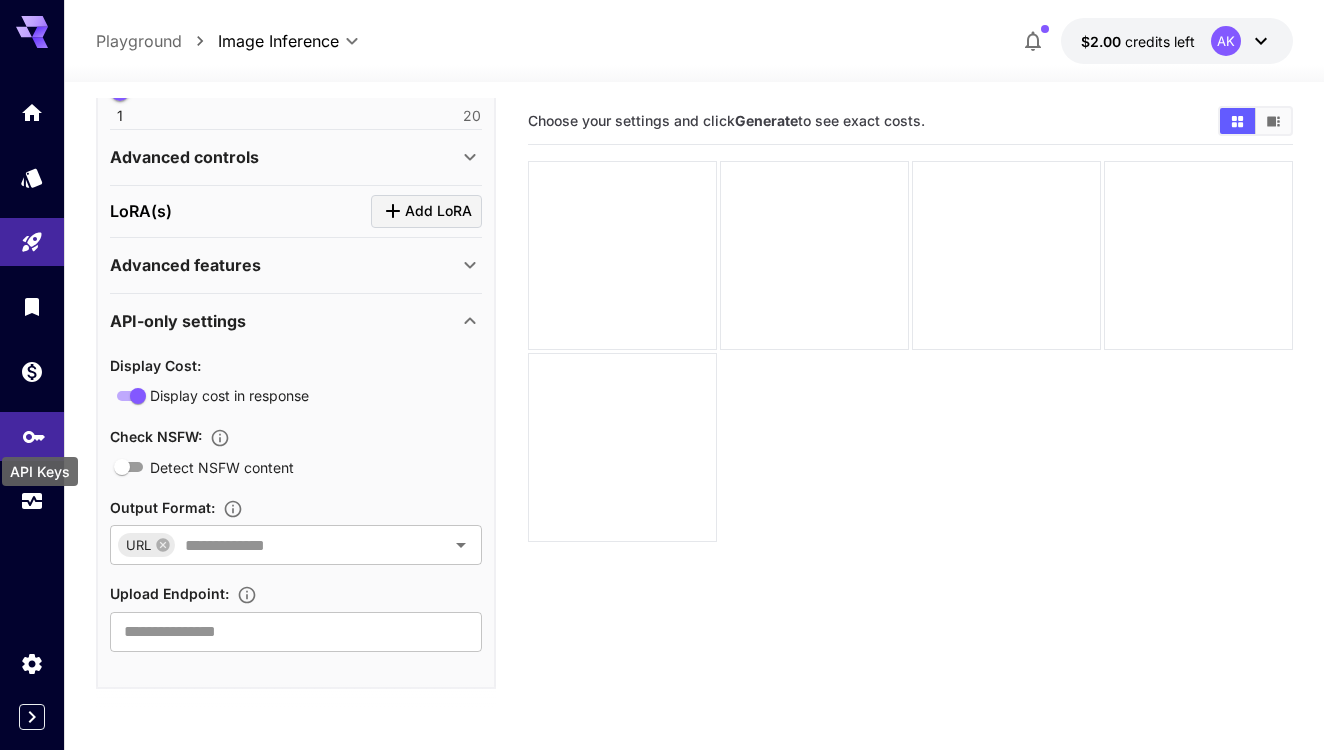 click 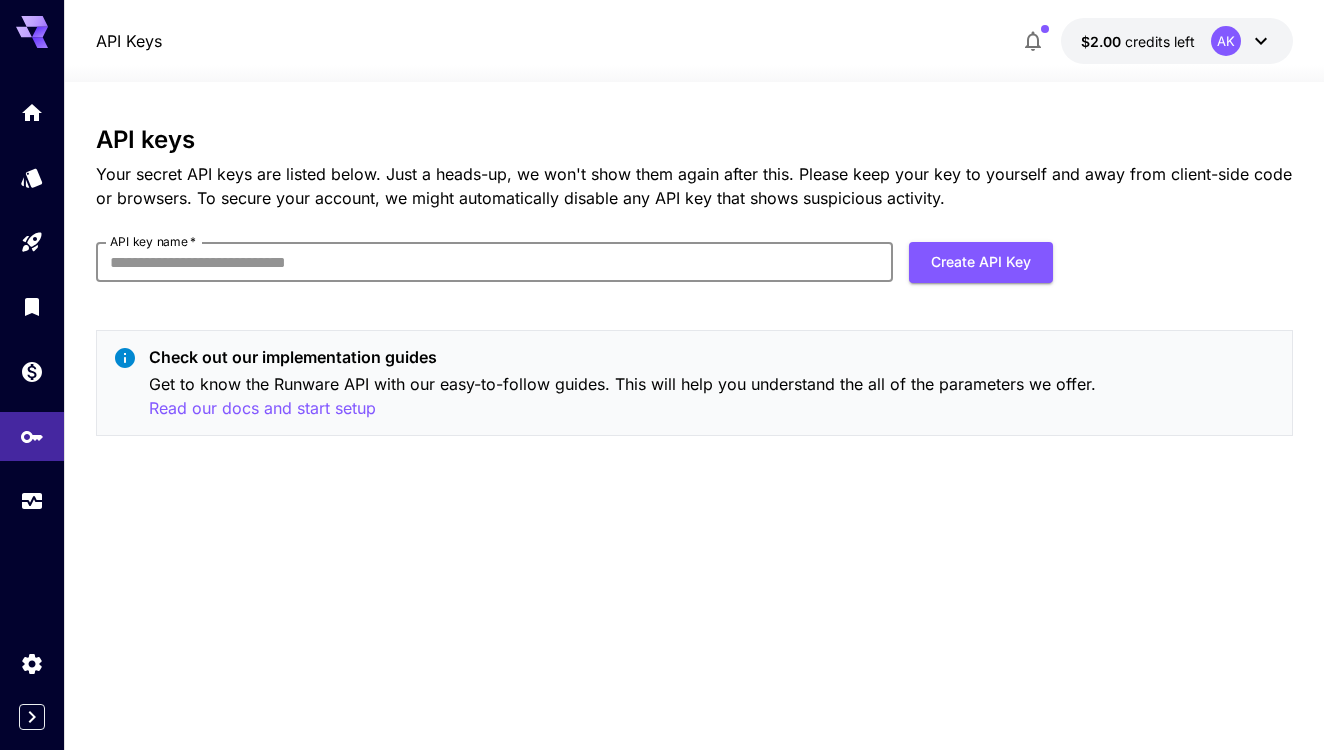 click on "API key name   *" at bounding box center (495, 262) 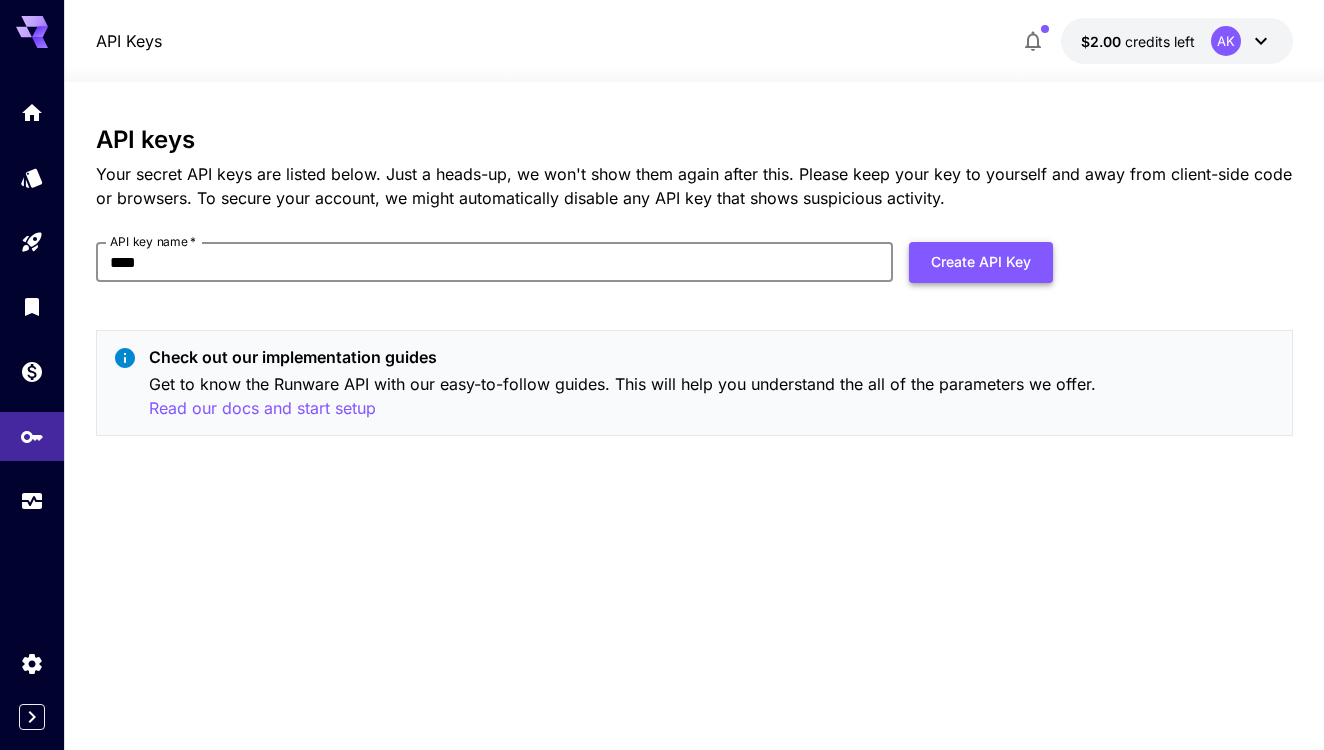 type on "****" 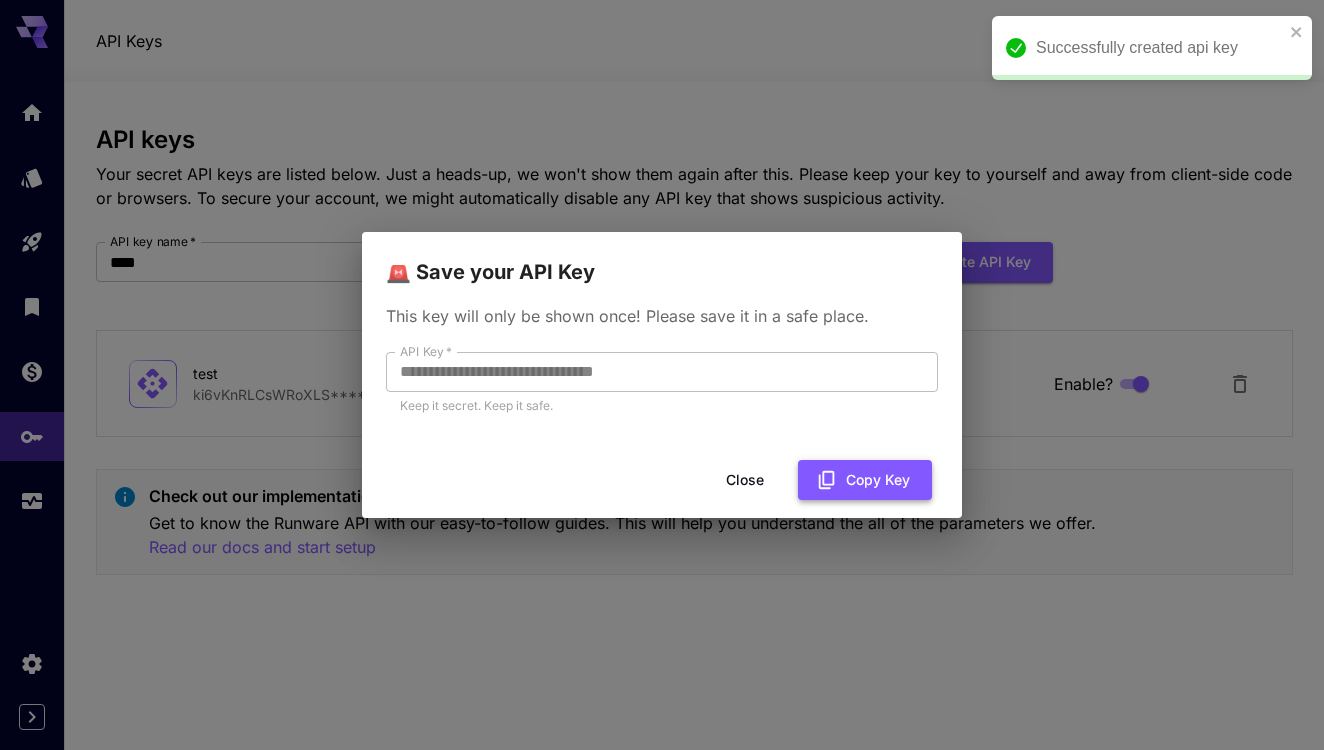 click on "Copy Key" at bounding box center (865, 480) 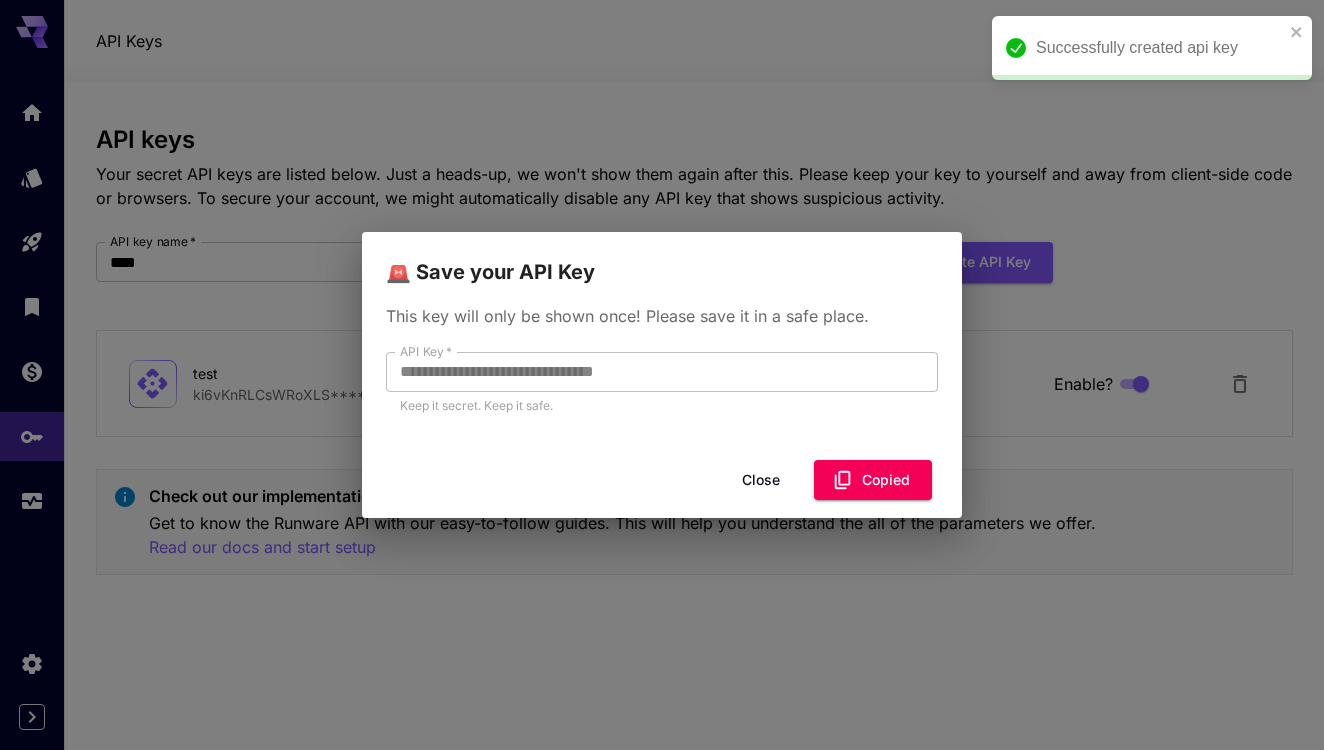 click on "Close" at bounding box center [761, 480] 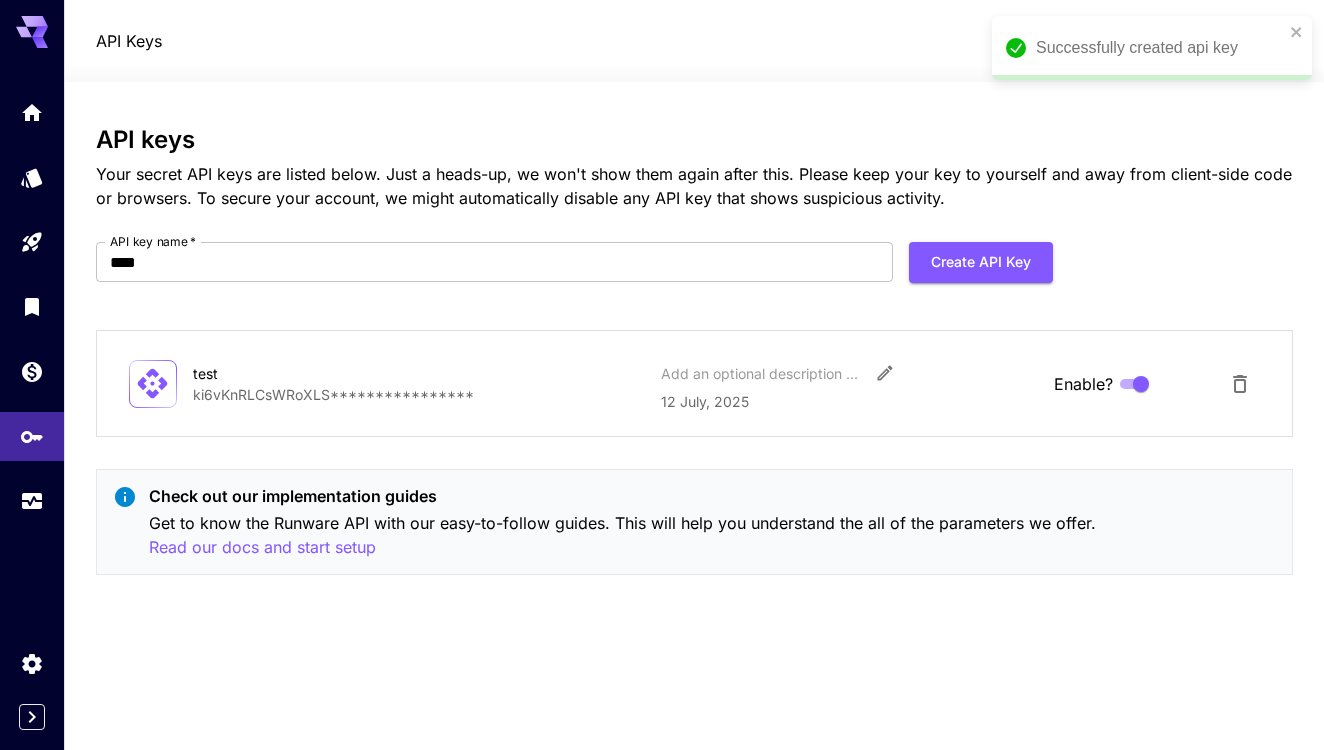 click on "**********" at bounding box center [419, 394] 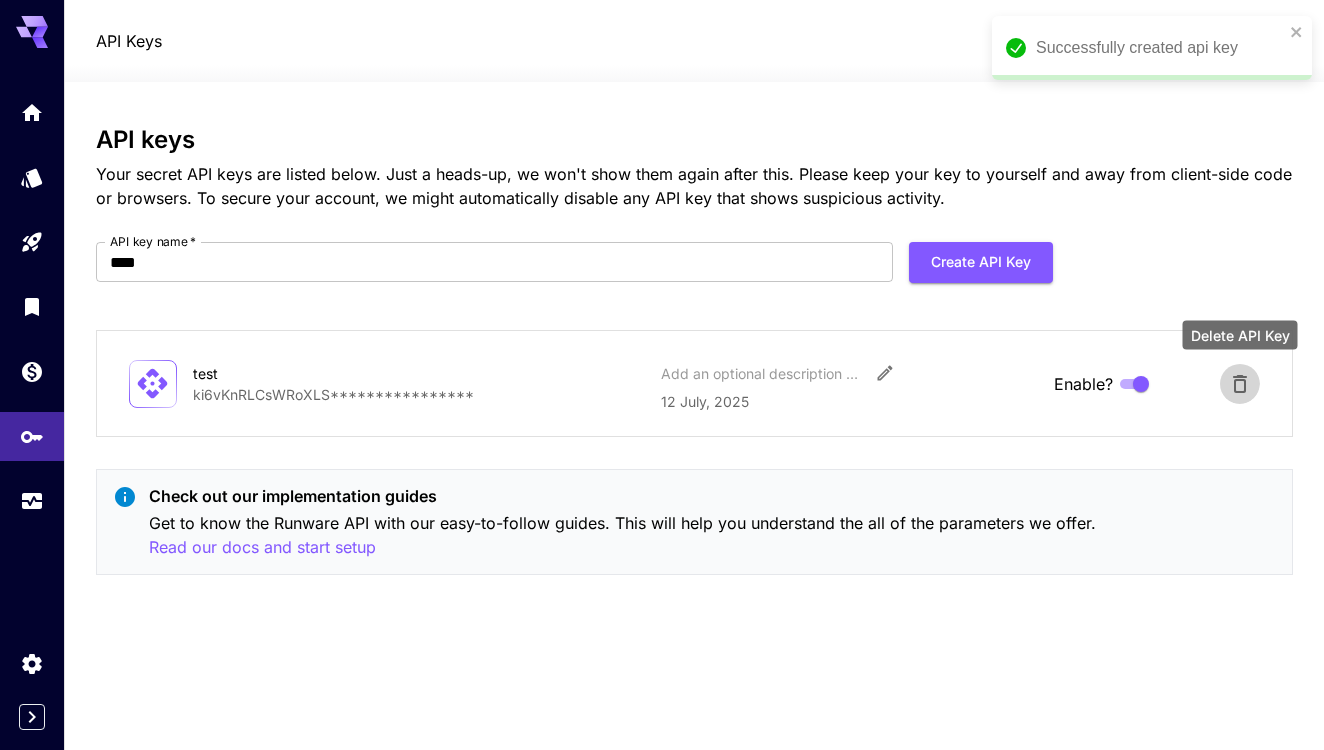 click 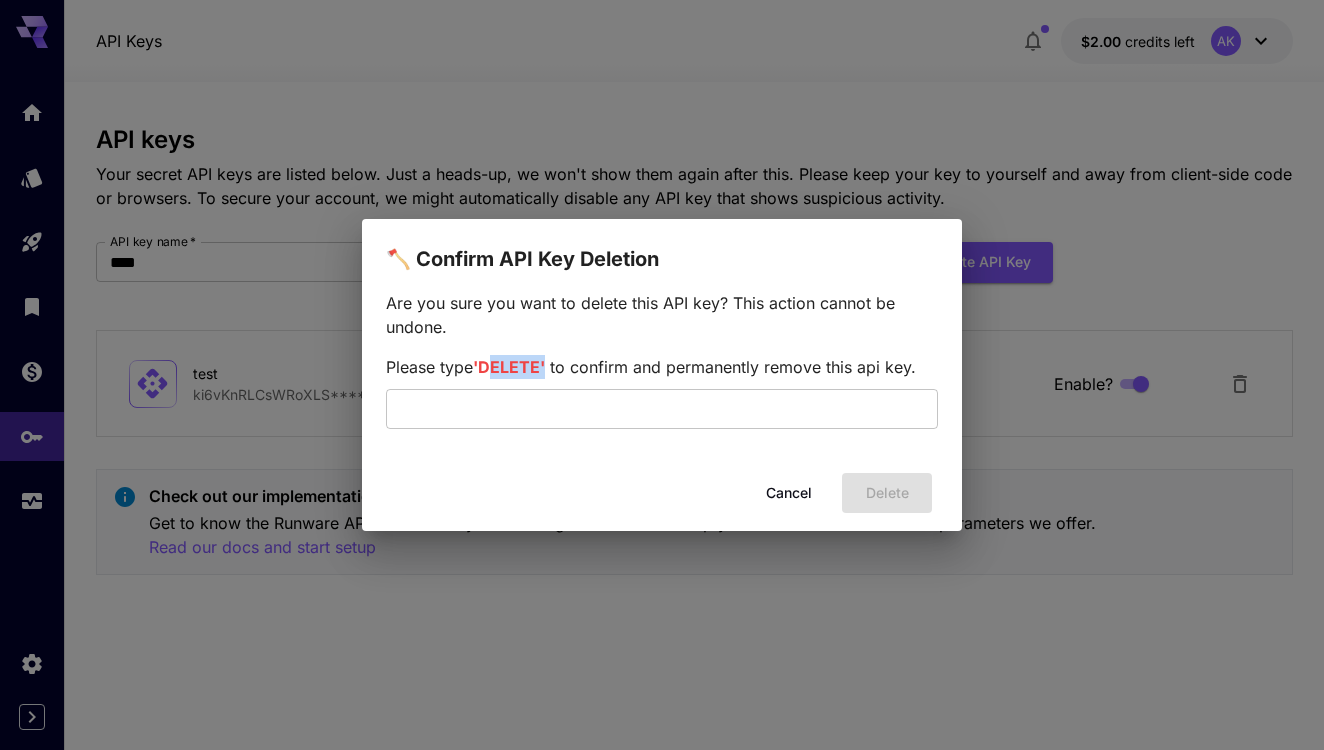 drag, startPoint x: 544, startPoint y: 367, endPoint x: 490, endPoint y: 368, distance: 54.00926 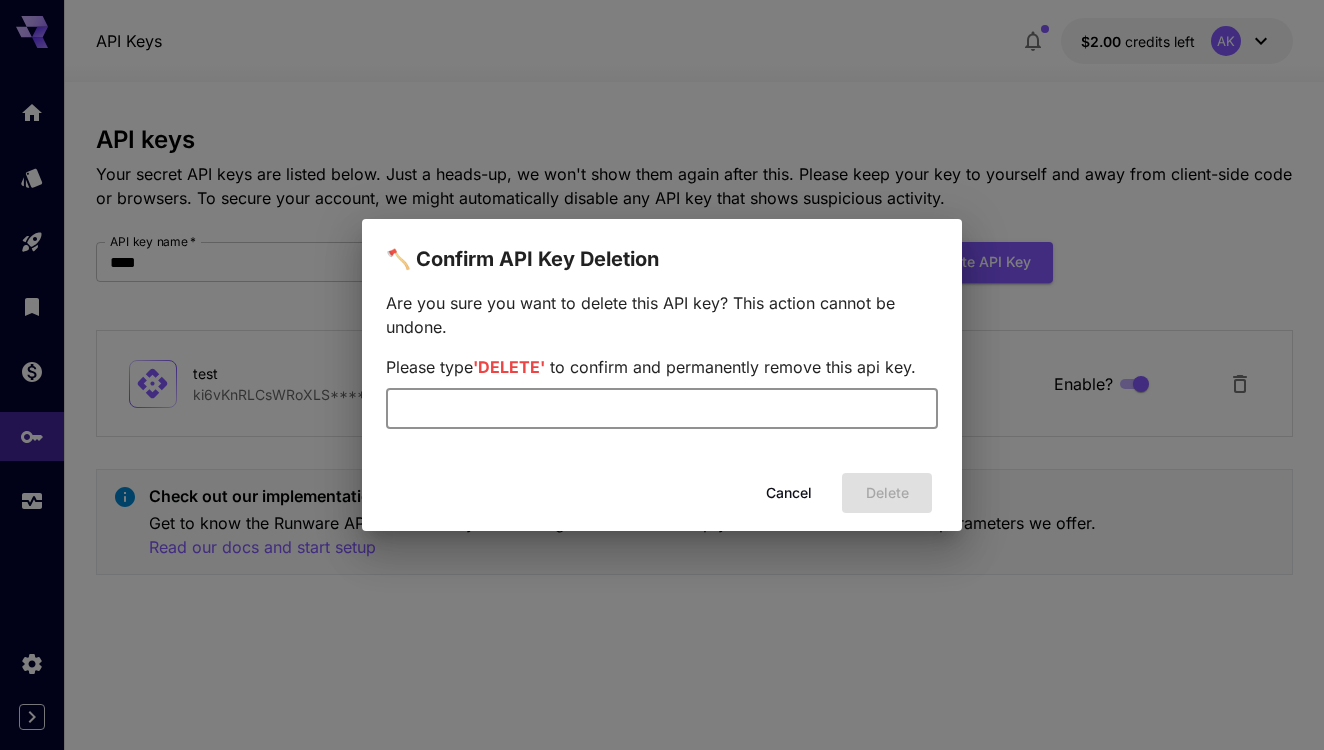 click at bounding box center [662, 409] 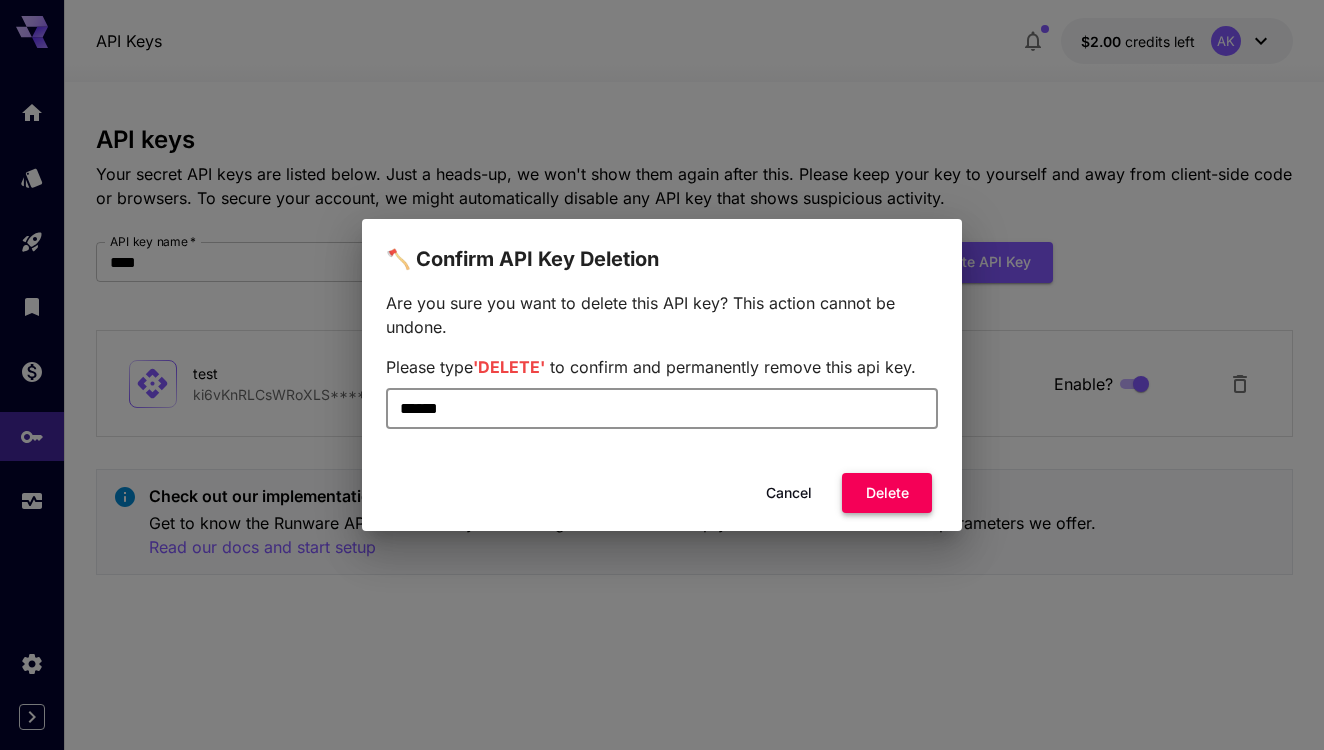 type on "******" 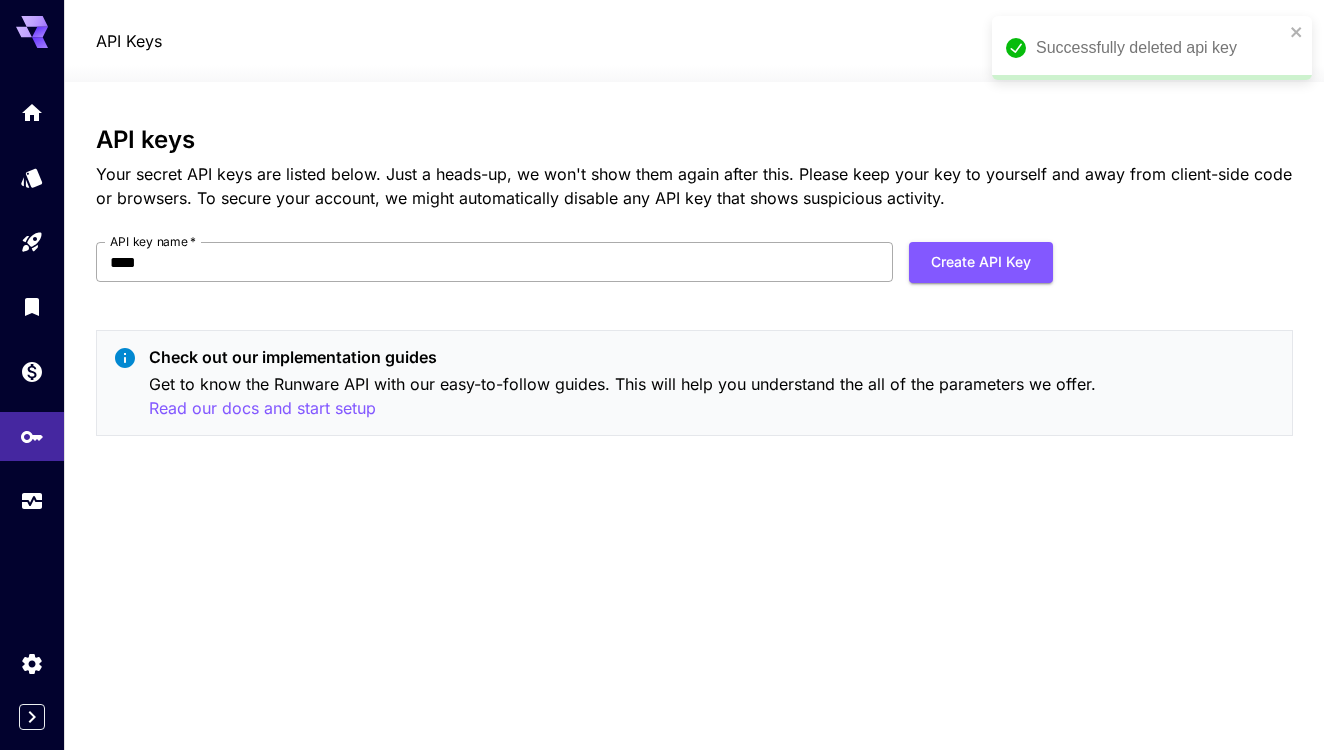 click on "****" at bounding box center (495, 262) 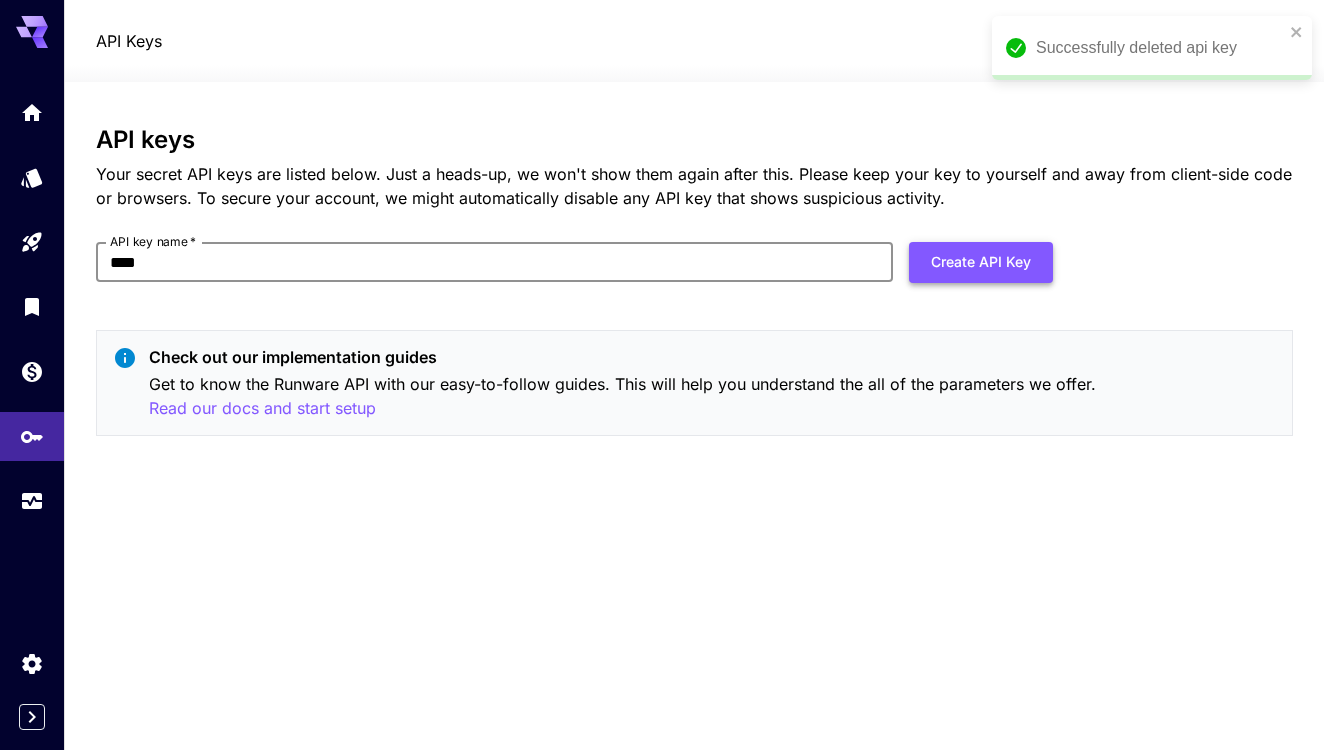type on "****" 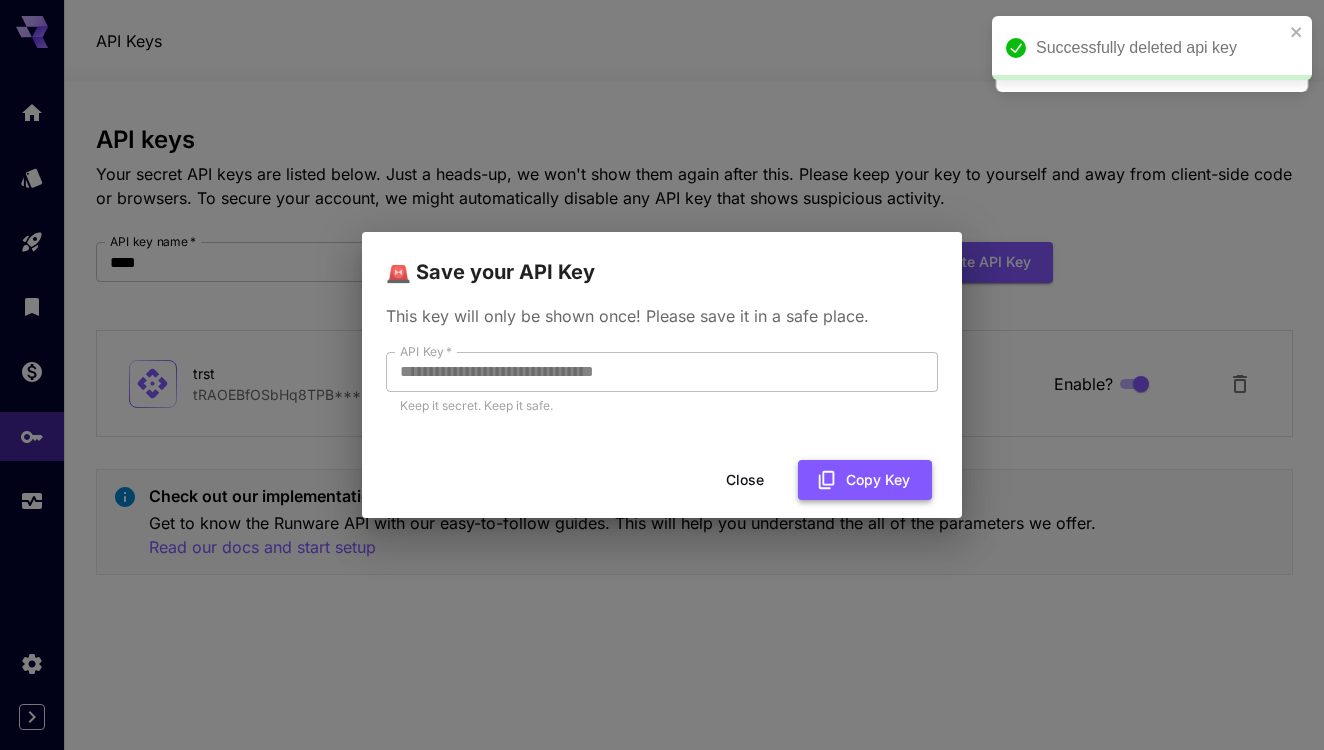 click on "Copy Key" at bounding box center (865, 480) 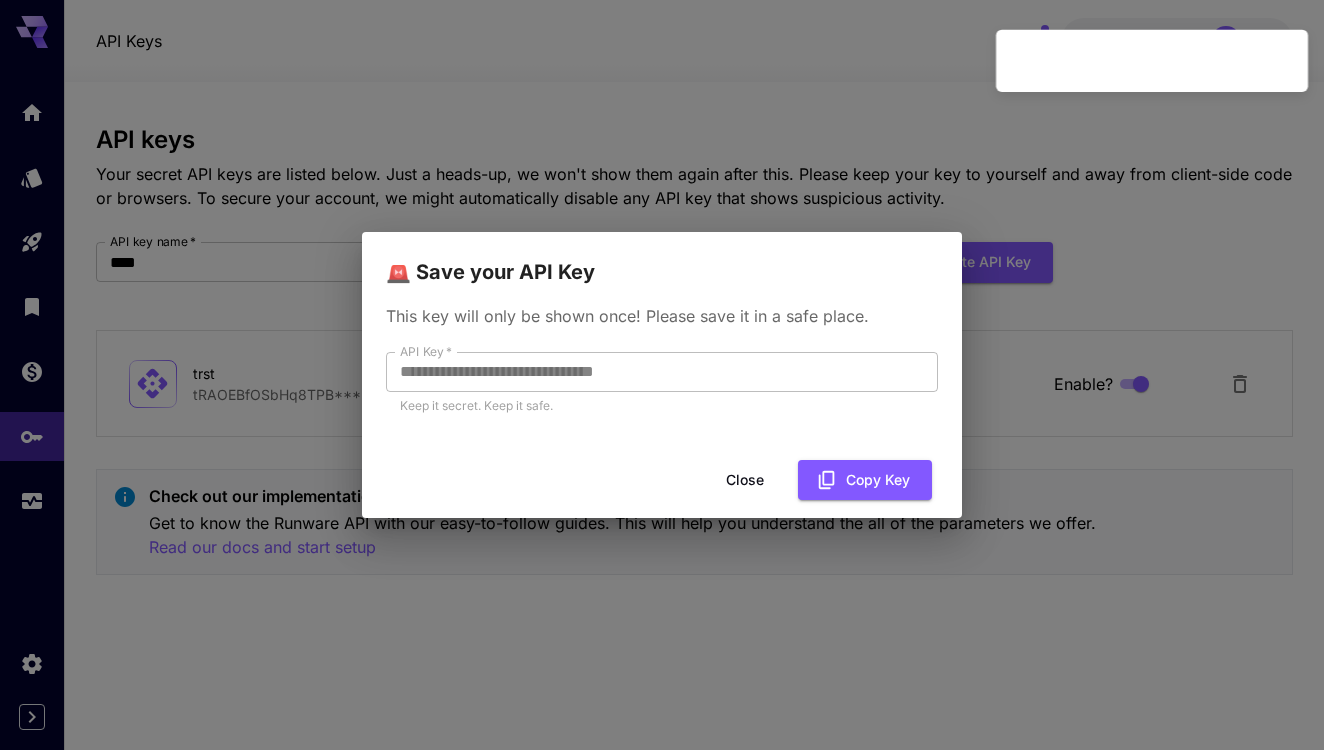 type 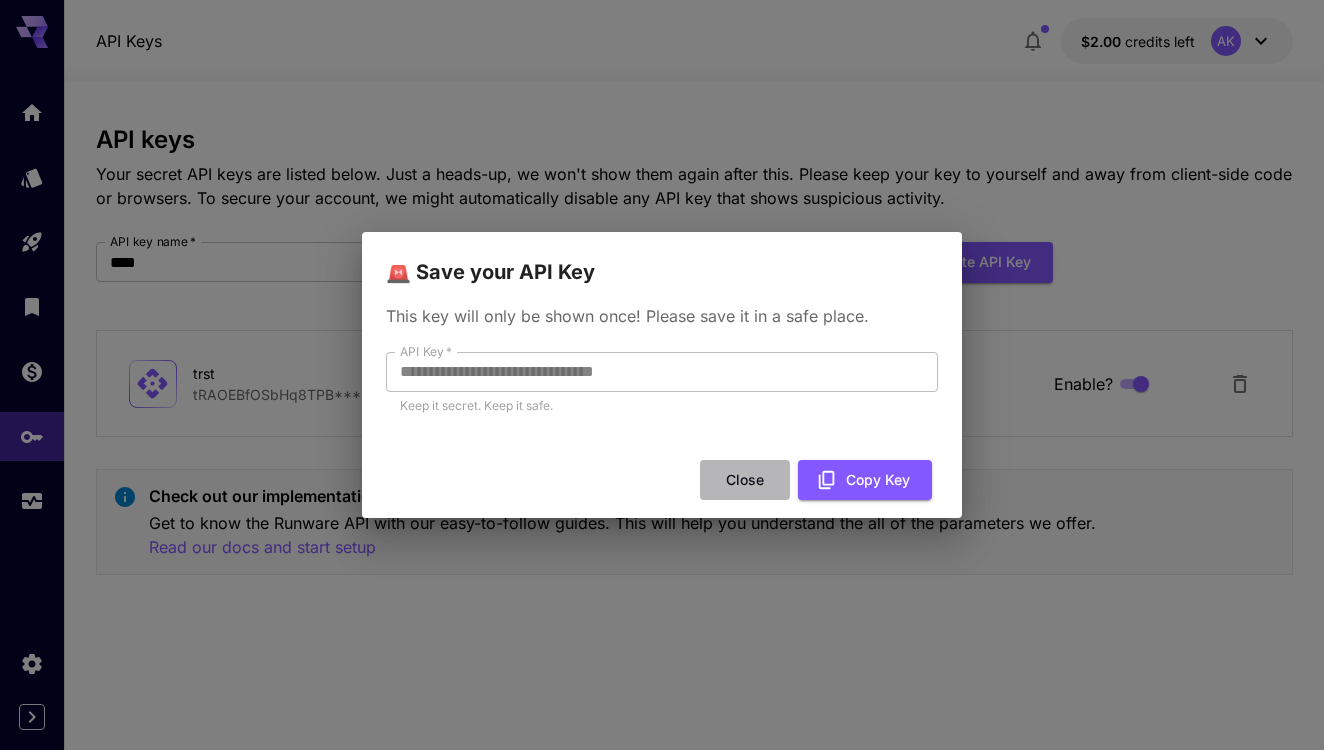 click on "Close" at bounding box center (745, 480) 